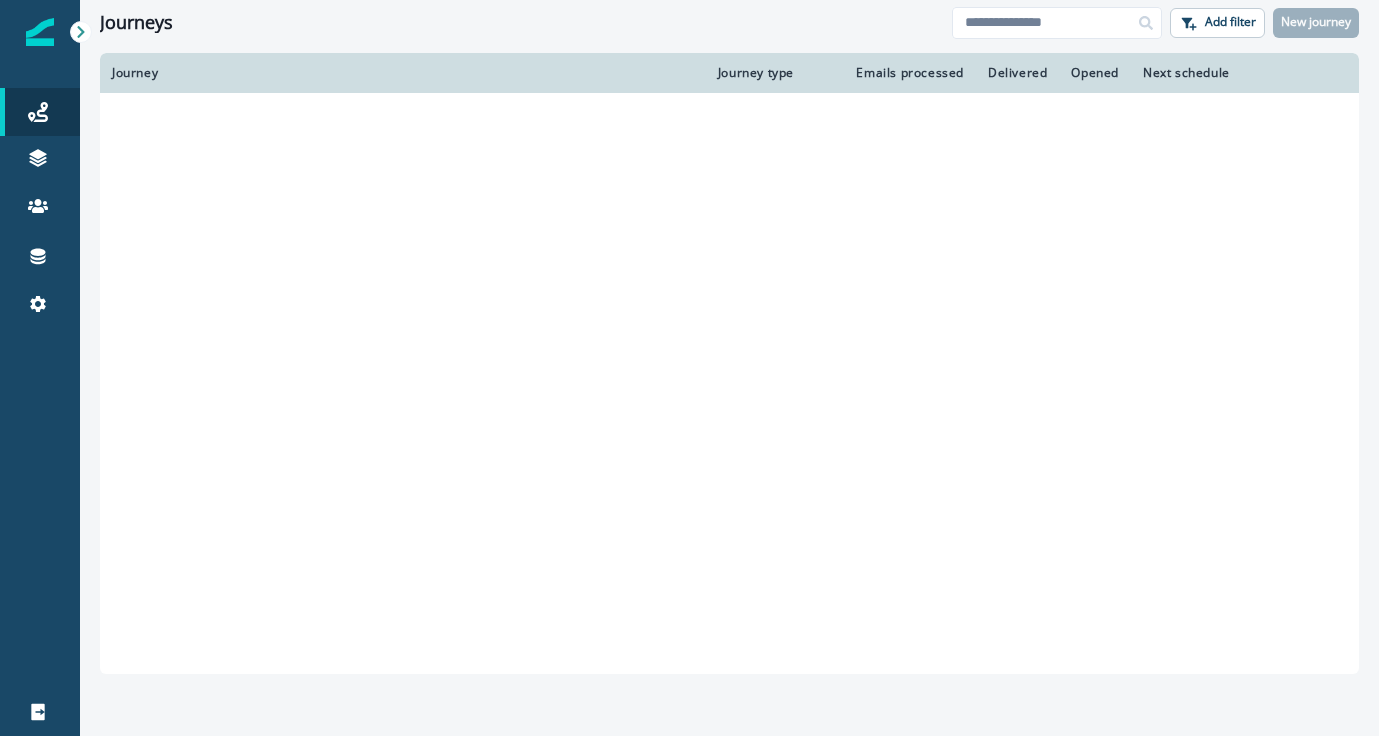 scroll, scrollTop: 0, scrollLeft: 0, axis: both 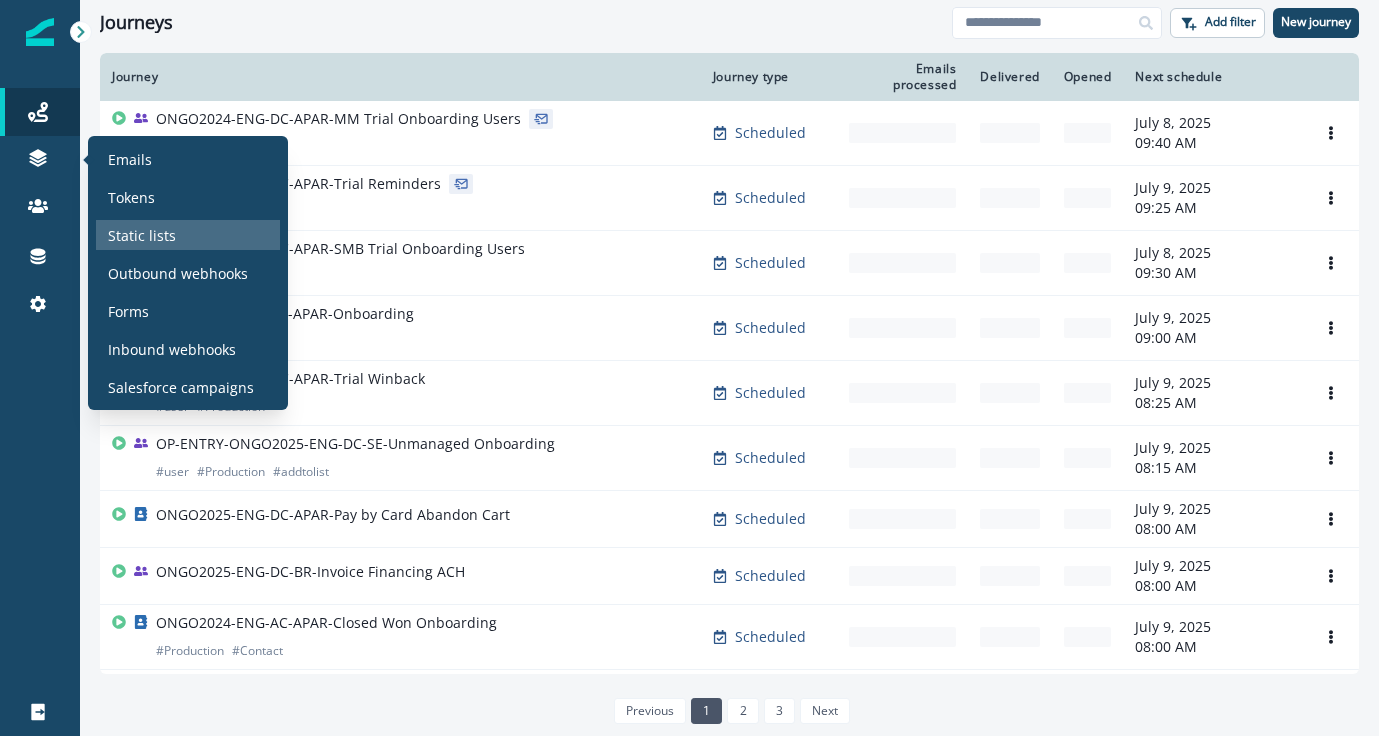 click on "Static lists" at bounding box center [188, 235] 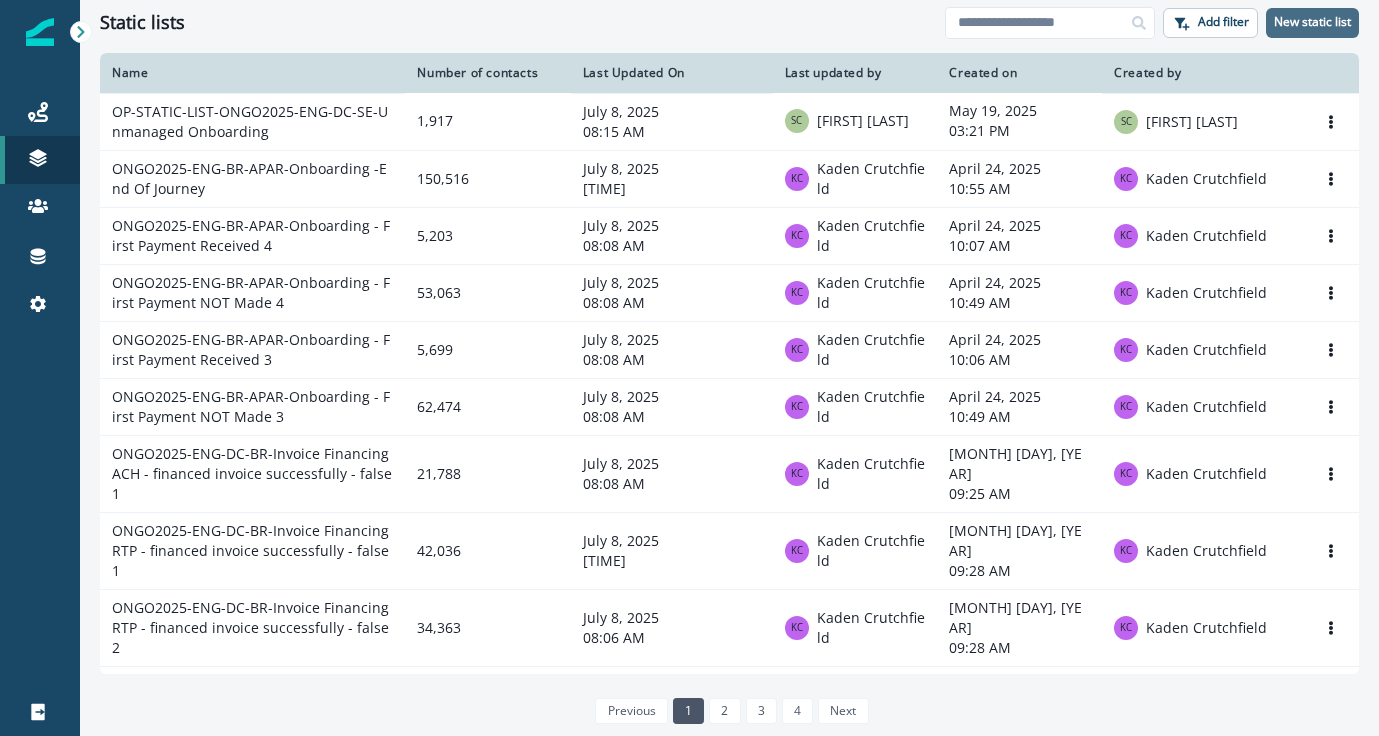 click on "New static list" at bounding box center (1312, 22) 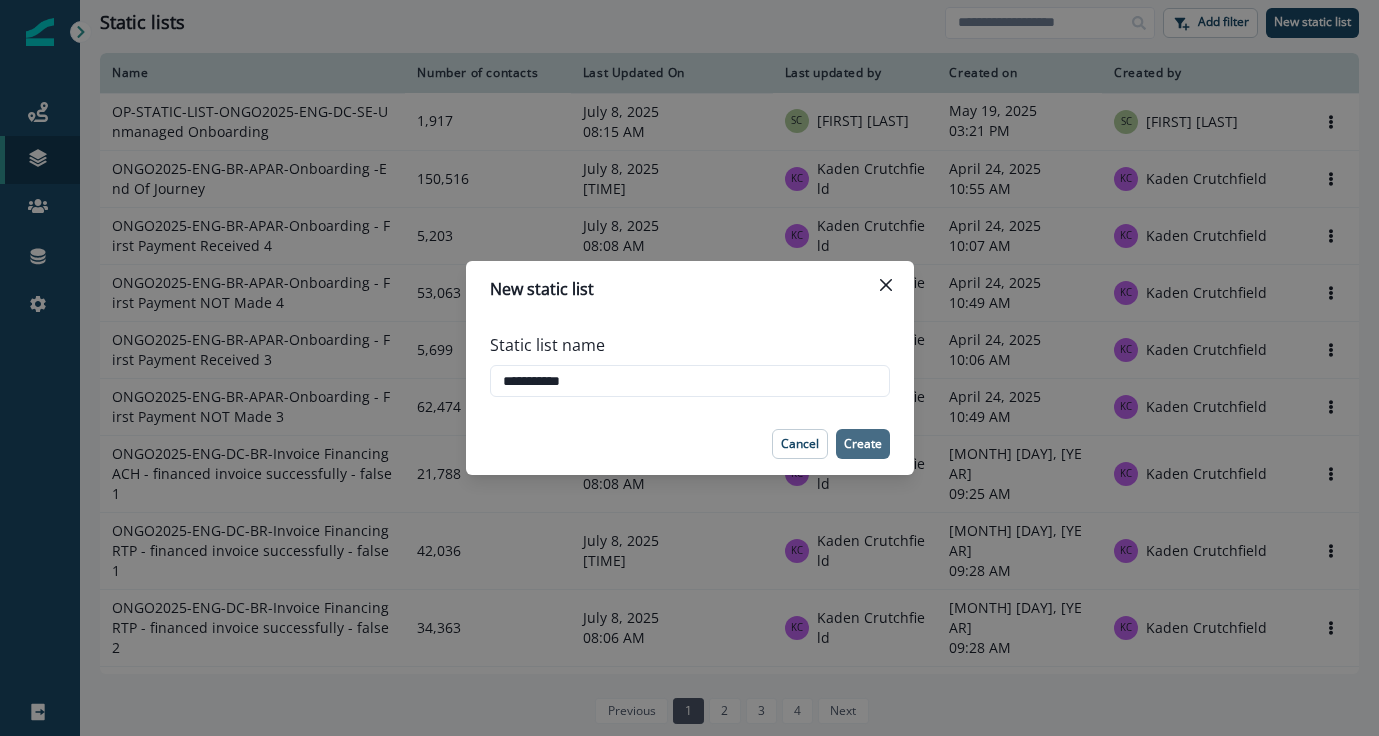 type on "**********" 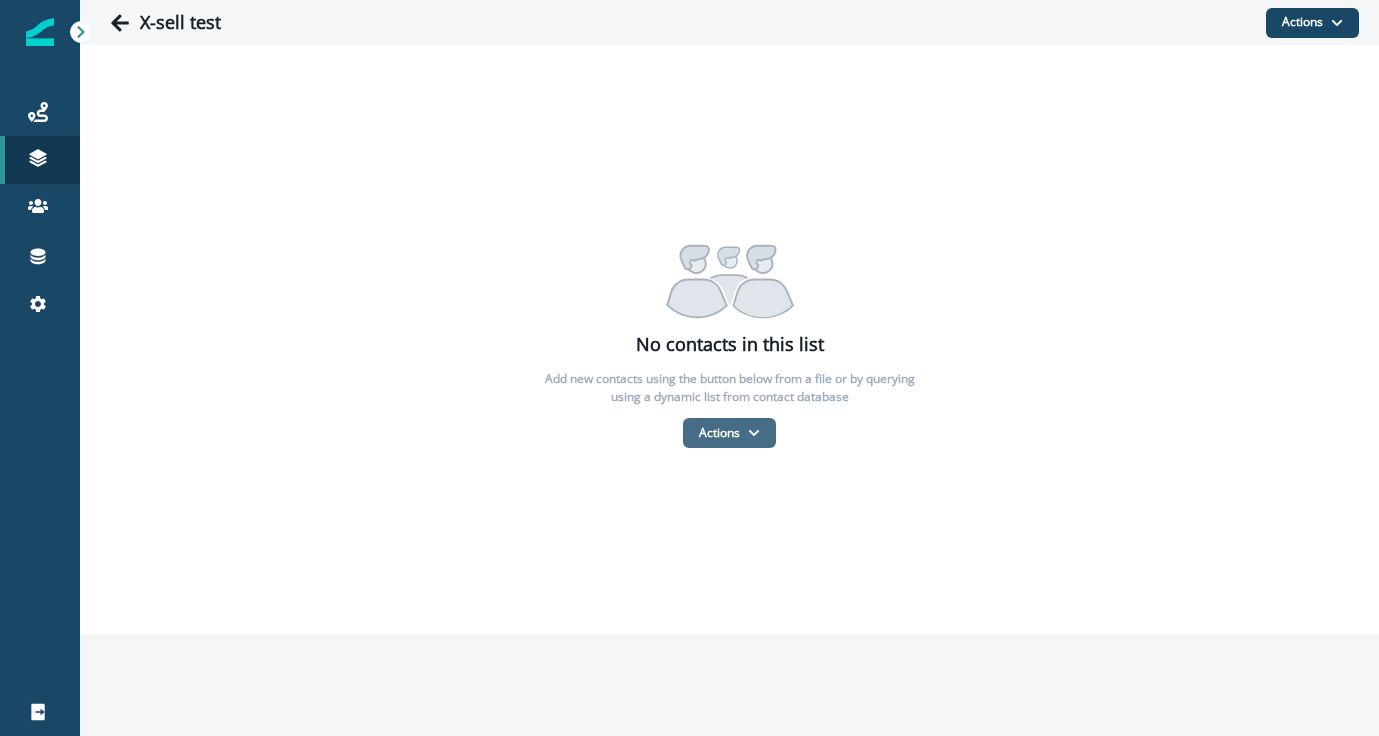 click on "Actions" at bounding box center [729, 433] 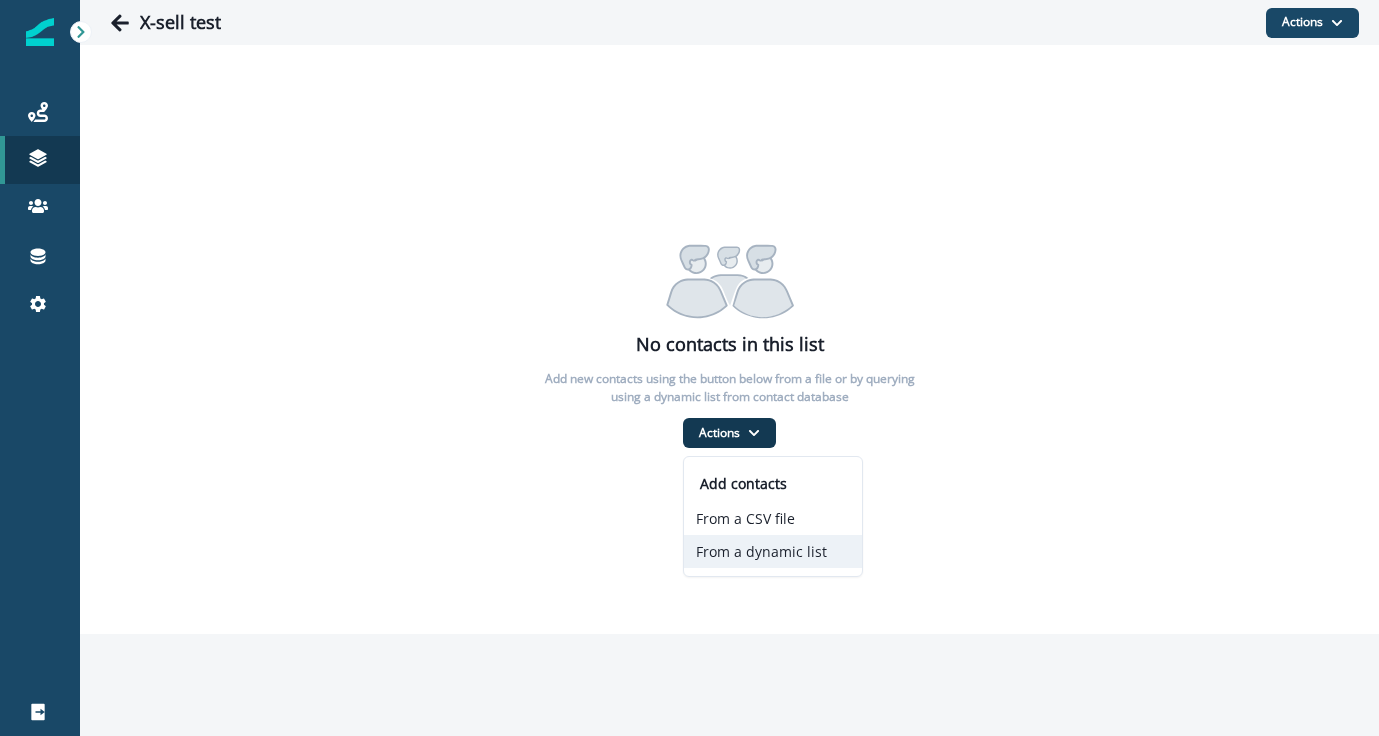 click on "From a dynamic list" at bounding box center [773, 551] 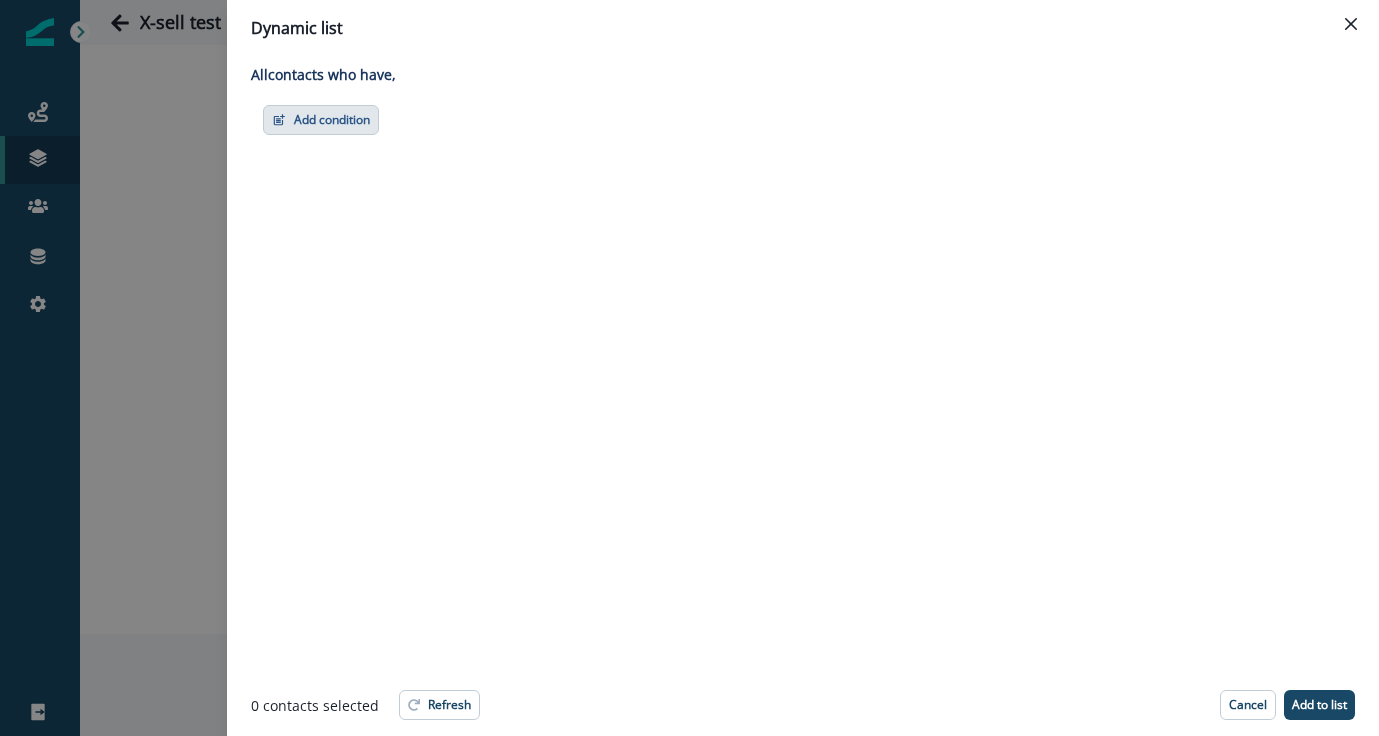 click on "Add condition" at bounding box center (321, 120) 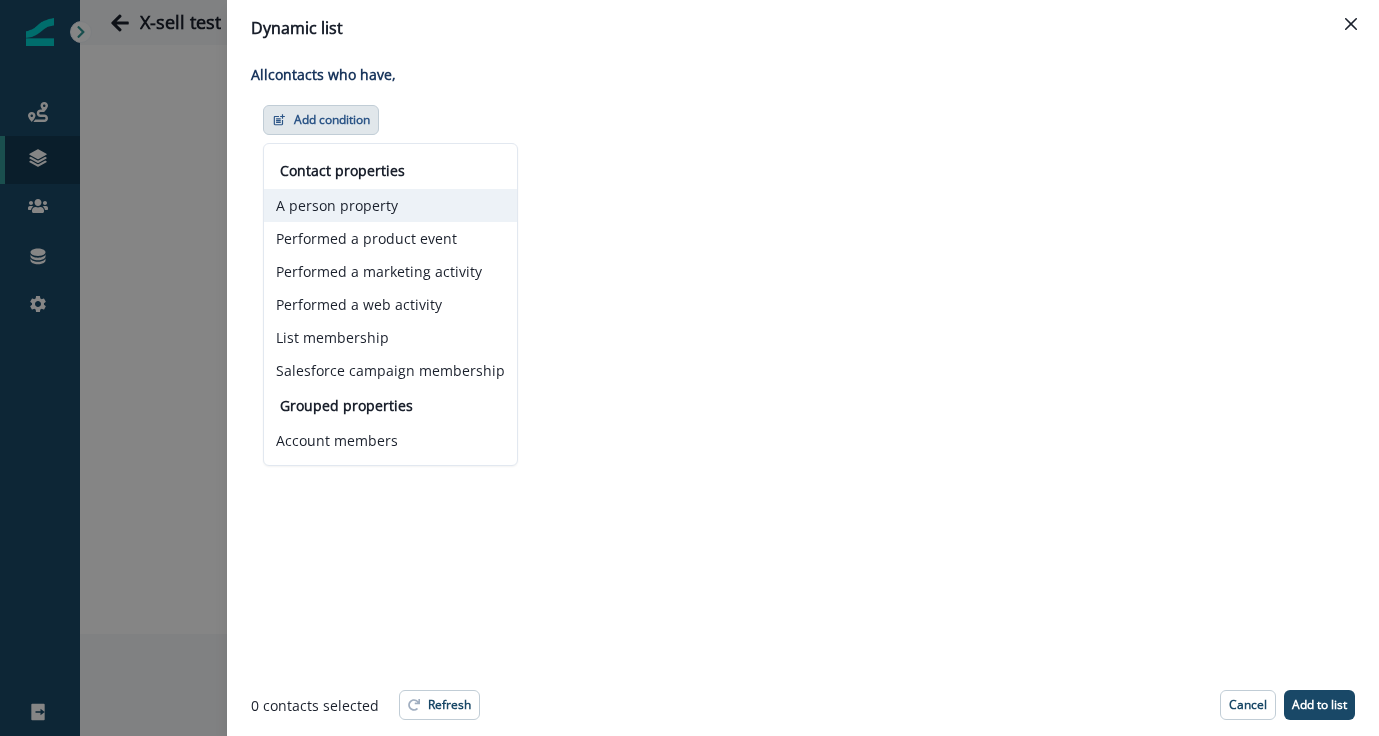 click on "A person property" at bounding box center (390, 205) 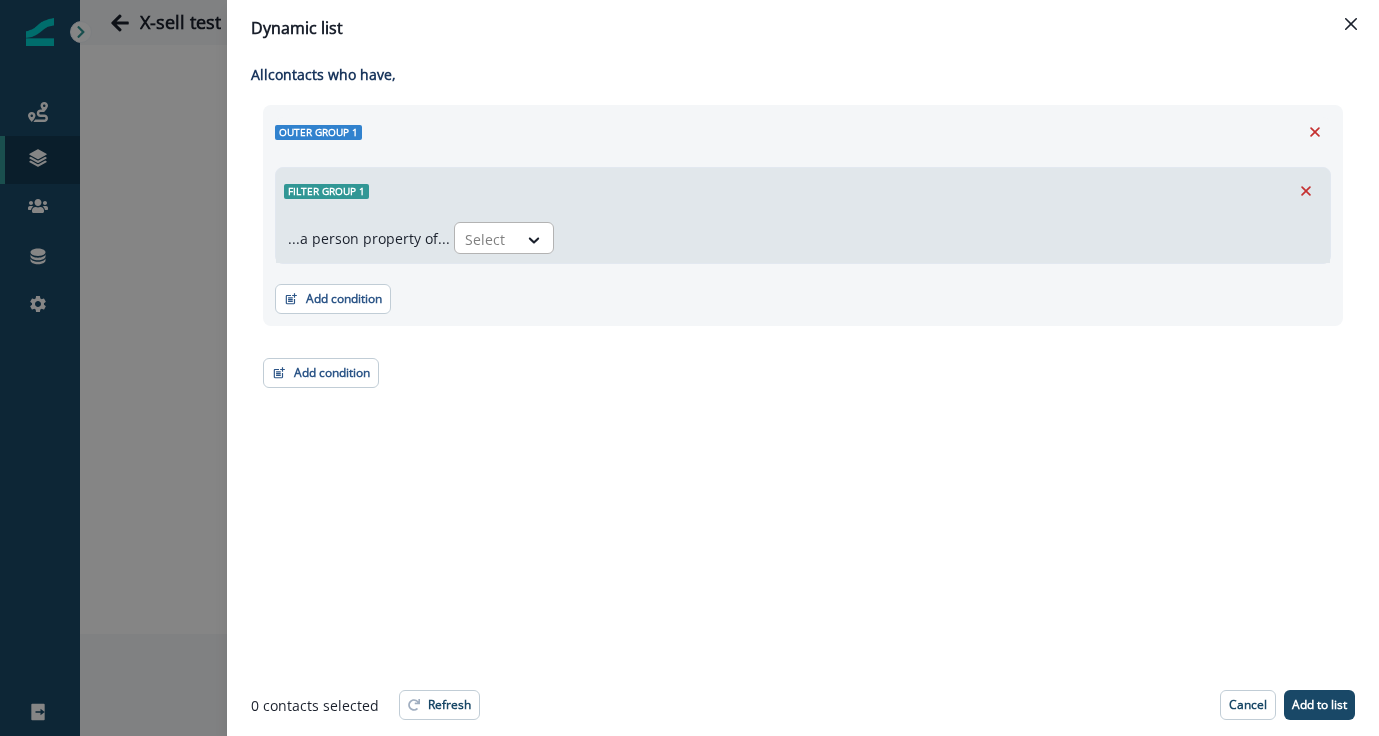 click at bounding box center [486, 239] 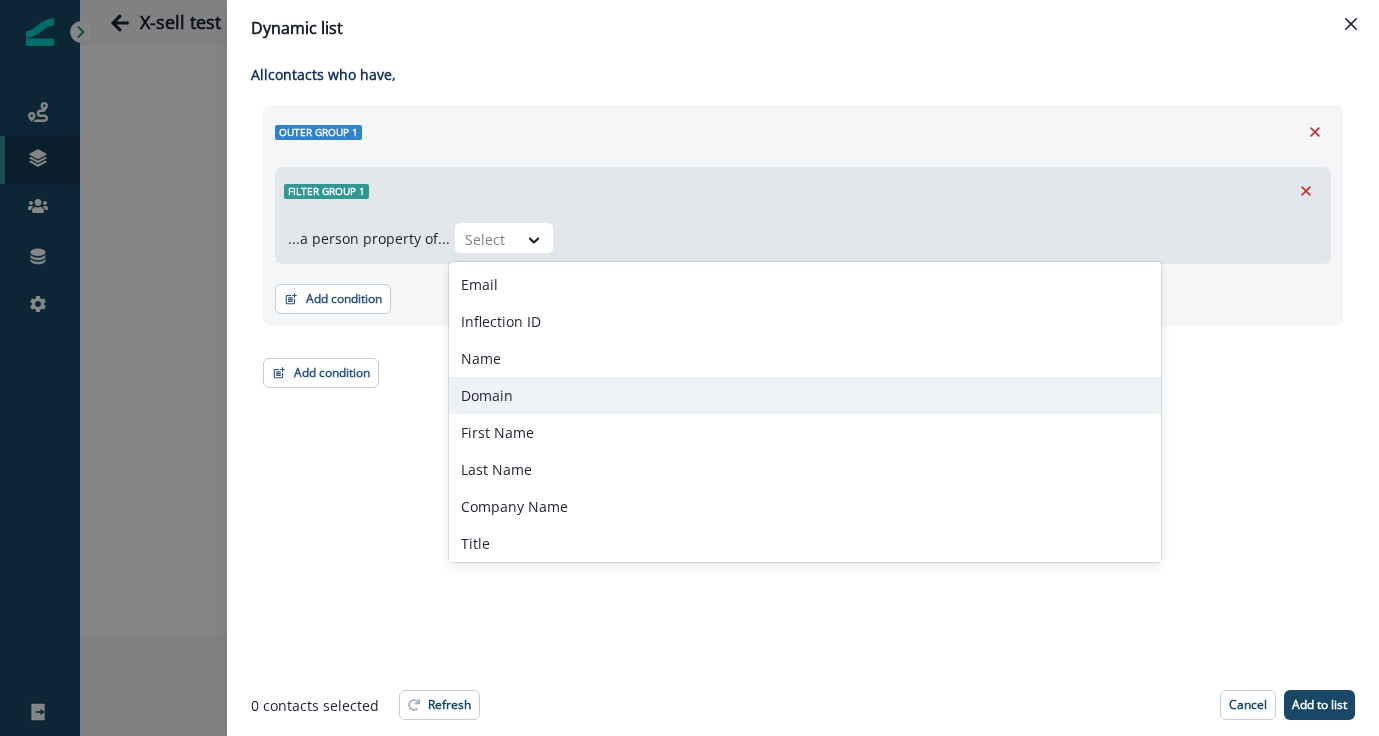 click on "All  contact s who have, Outer group 1 Filter group 1 ...a person property of... Domain, 4 of 277. 277 results available. Use Up and Down to choose options, press Enter to select the currently focused option, press Escape to exit the menu, press Tab to select the option and exit the menu. Select Add condition Contact properties A person property Performed a product event Performed a marketing activity Performed a web activity List membership Salesforce campaign membership Add condition Contact properties A person property Performed a product event Performed a marketing activity Performed a web activity List membership Salesforce campaign membership Grouped properties Account members" at bounding box center [803, 365] 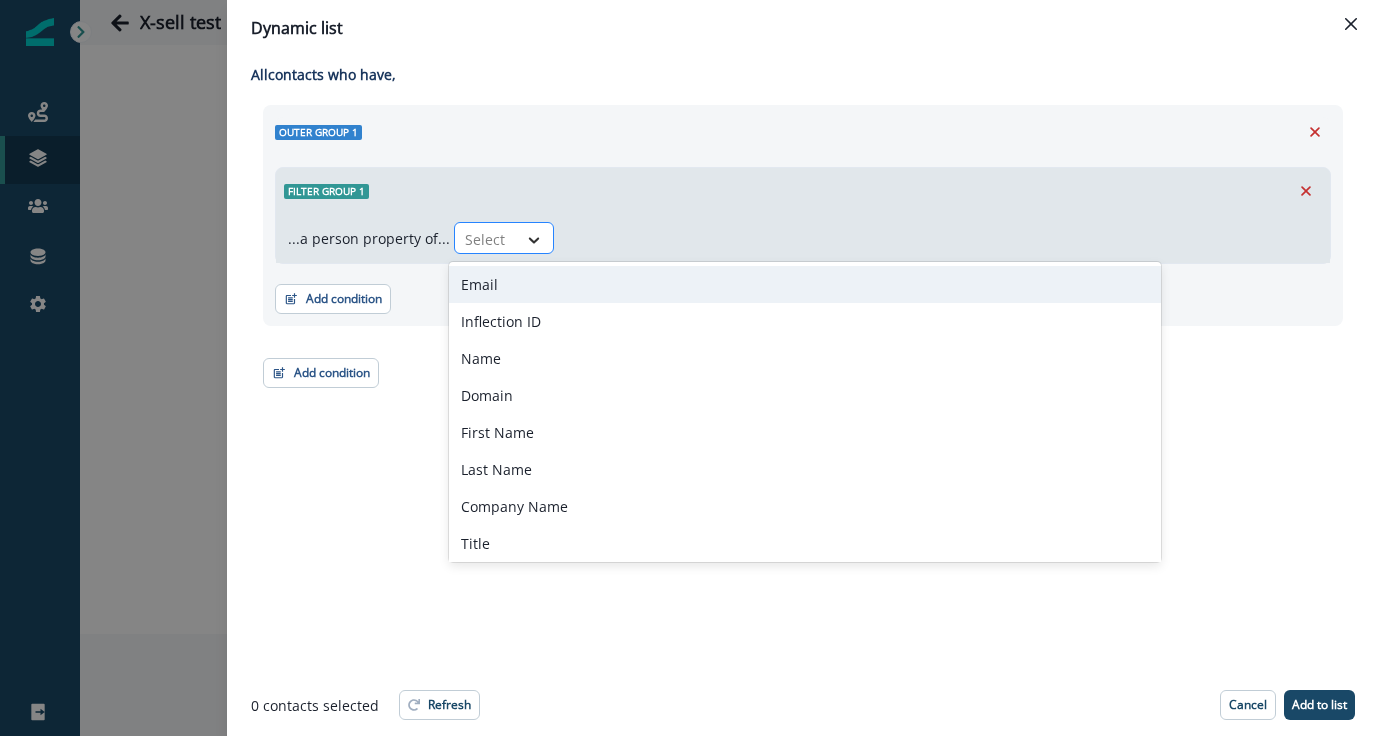 click at bounding box center [534, 240] 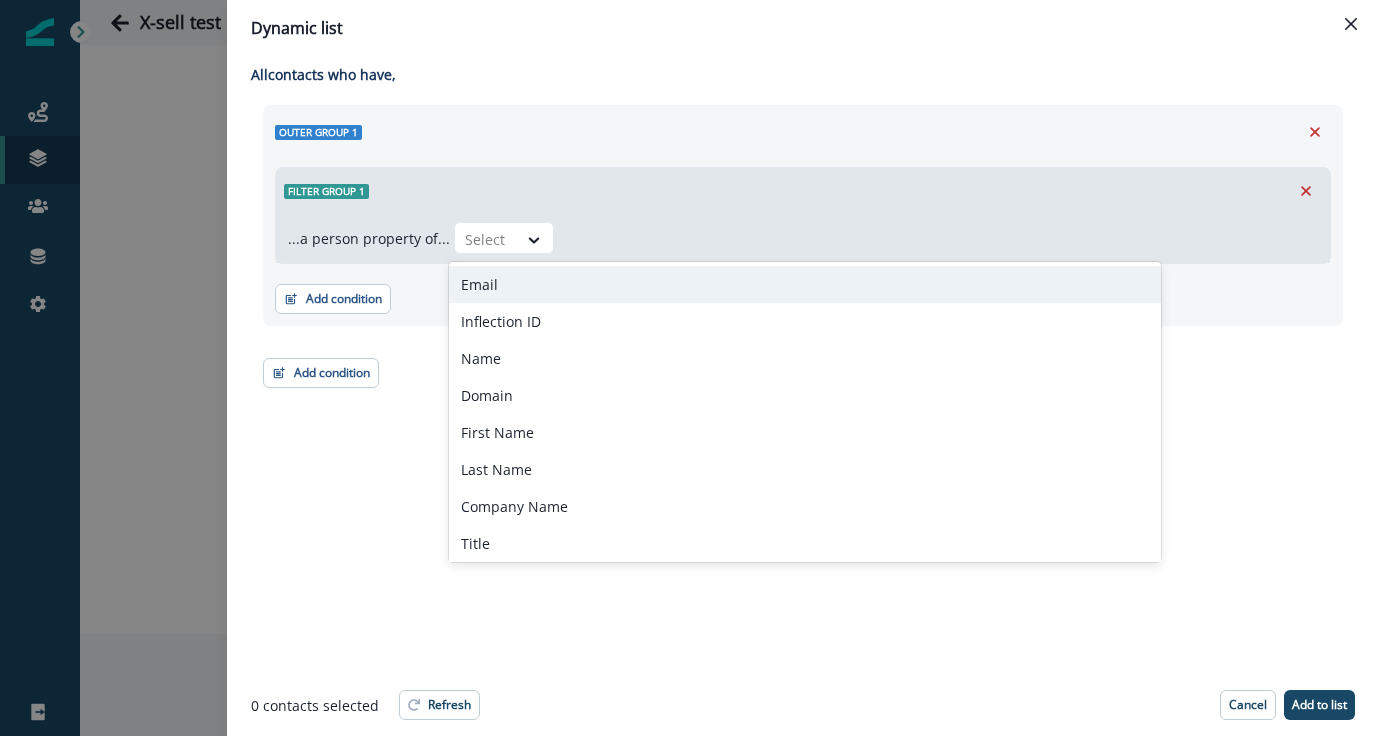 click on "Email" at bounding box center (805, 284) 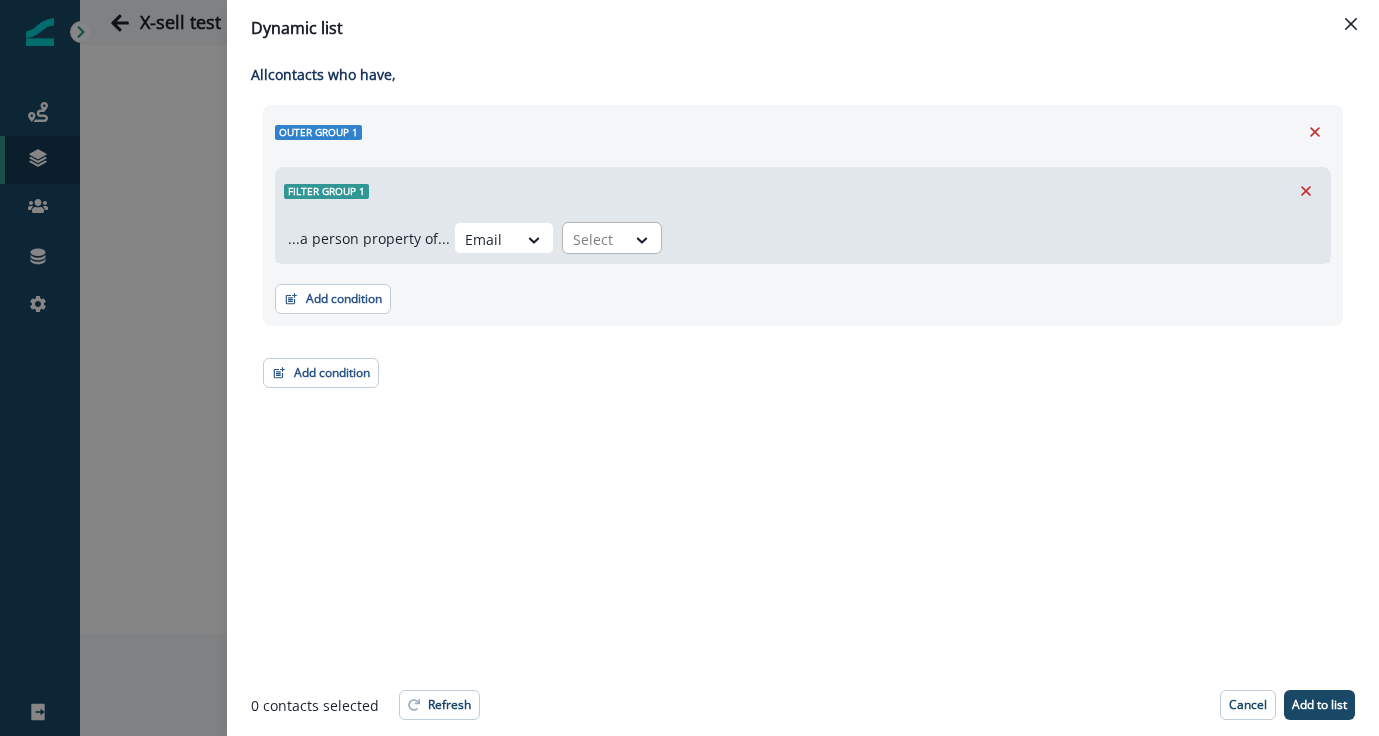 click at bounding box center (594, 239) 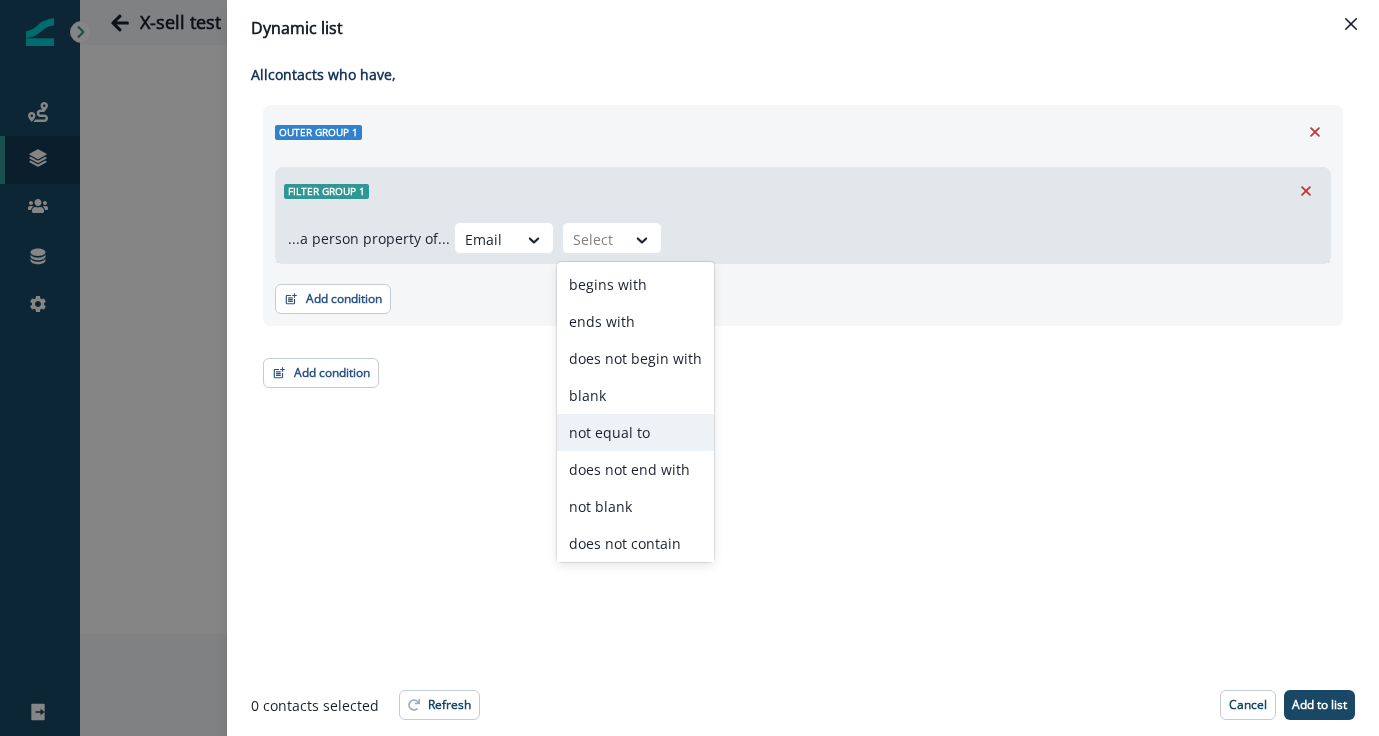 scroll, scrollTop: 78, scrollLeft: 0, axis: vertical 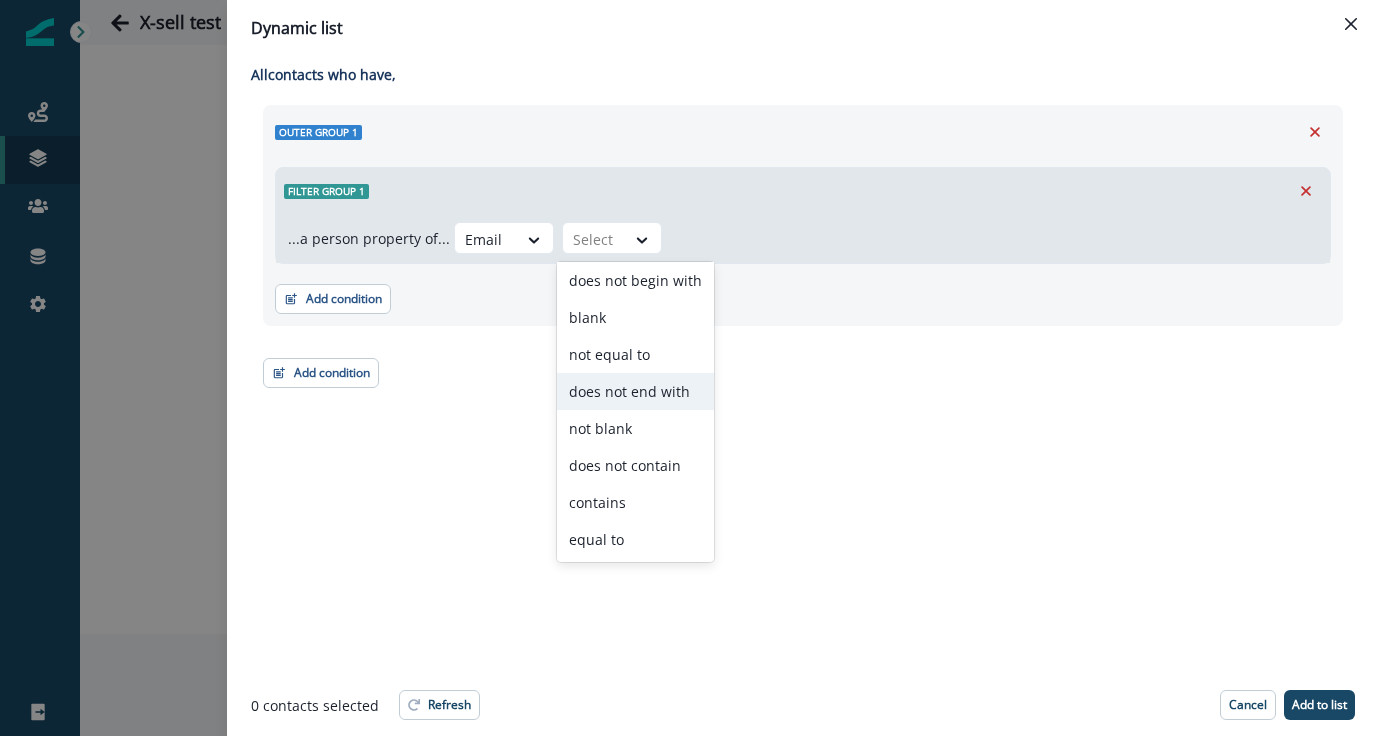 click on "Outer group 1 Filter group 1 ...a person property of... Email does not end with, 6 of 10. 10 results available. Use Up and Down to choose options, press Enter to select the currently focused option, press Escape to exit the menu, press Tab to select the option and exit the menu. Select Add condition Contact properties A person property Performed a product event Performed a marketing activity Performed a web activity List membership Salesforce campaign membership Add condition Contact properties A person property Performed a product event Performed a marketing activity Performed a web activity List membership Salesforce campaign membership Grouped properties Account members" at bounding box center (803, 246) 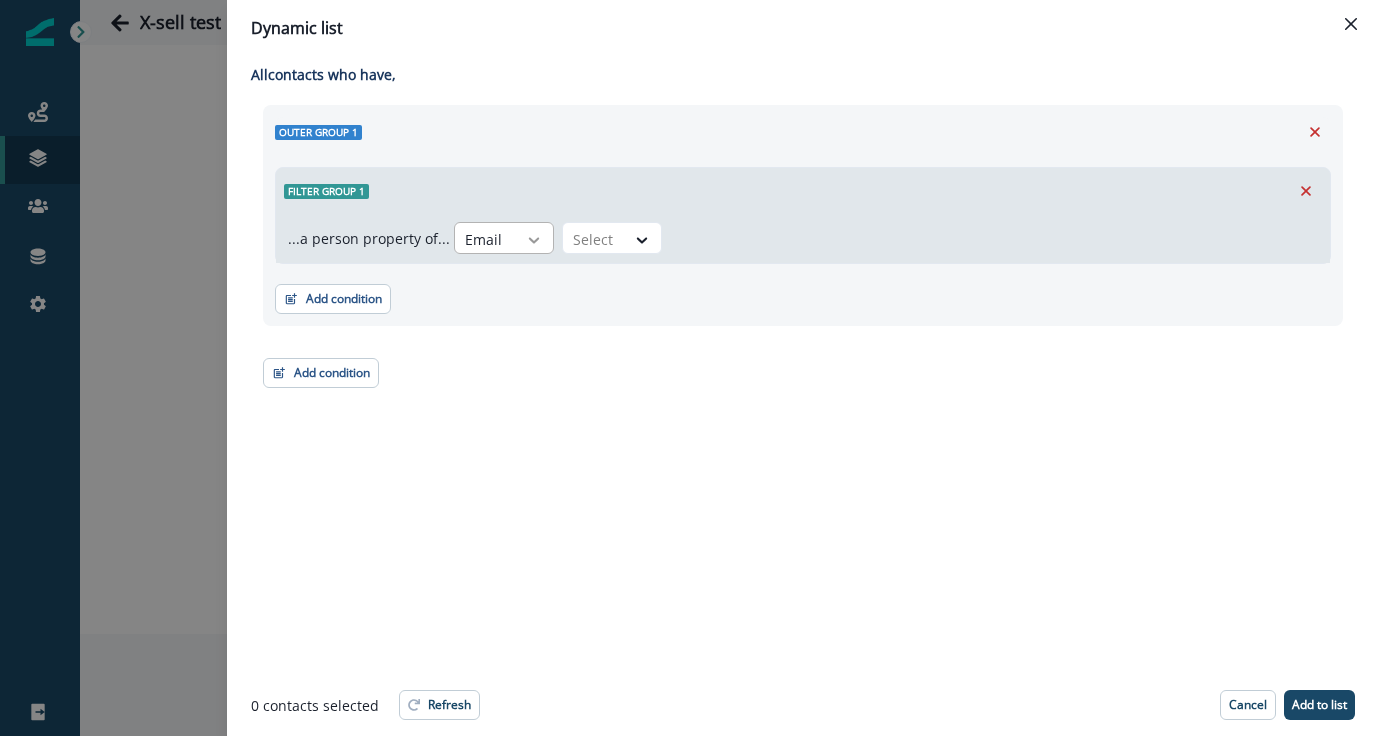 click at bounding box center (534, 240) 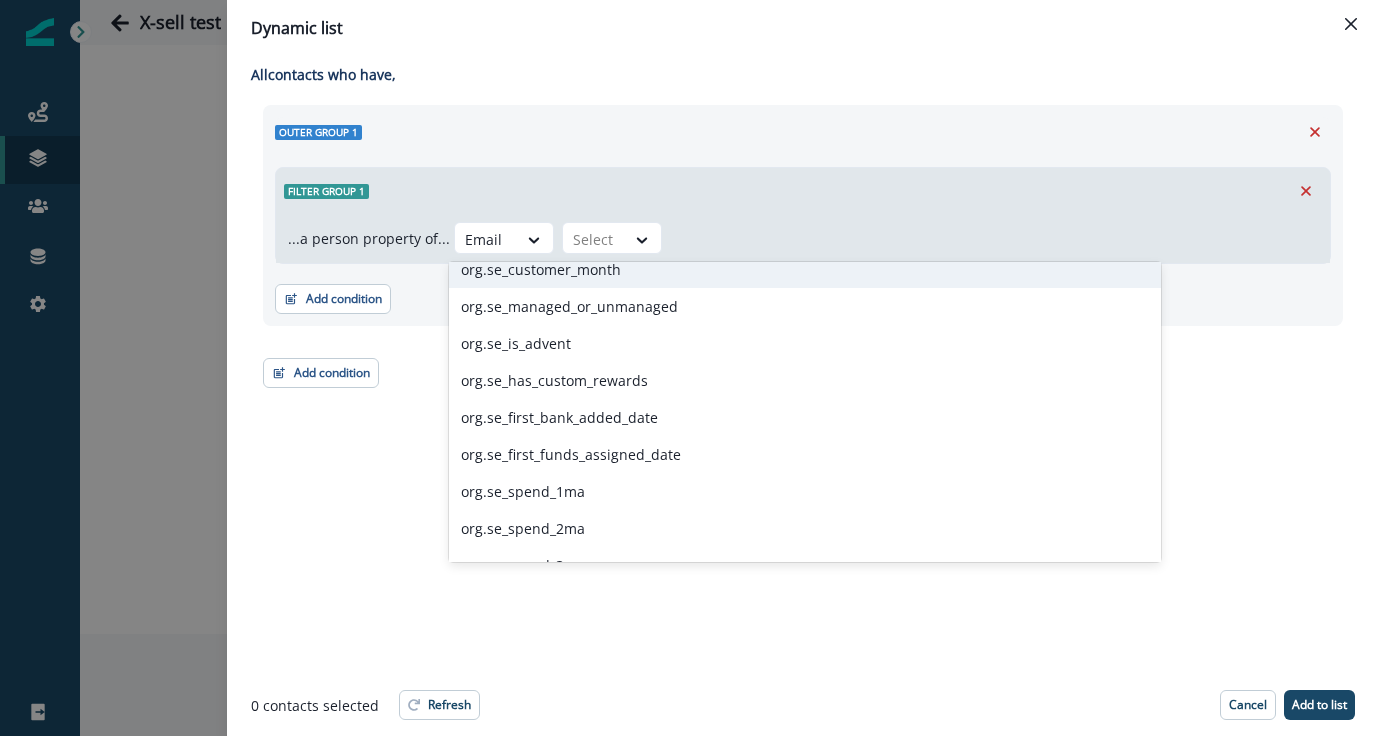 scroll, scrollTop: 7456, scrollLeft: 0, axis: vertical 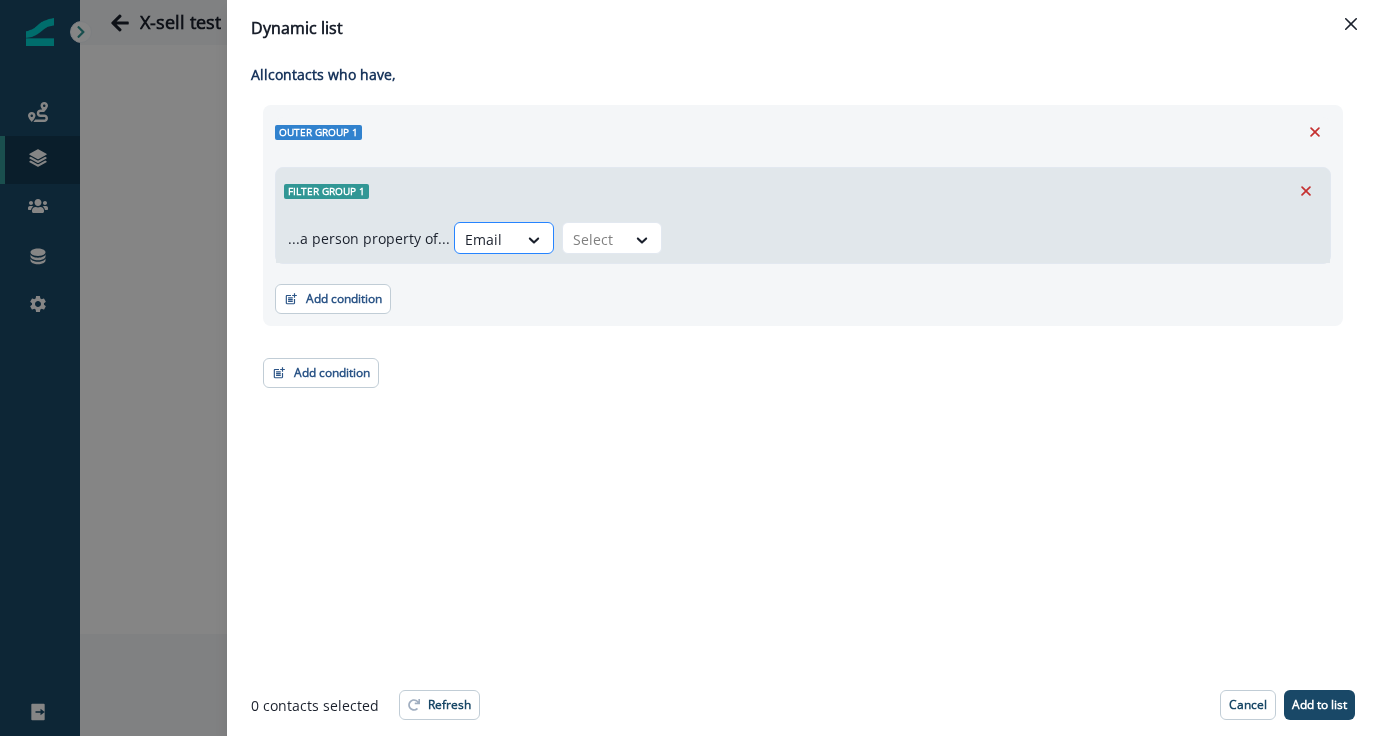 click at bounding box center [486, 239] 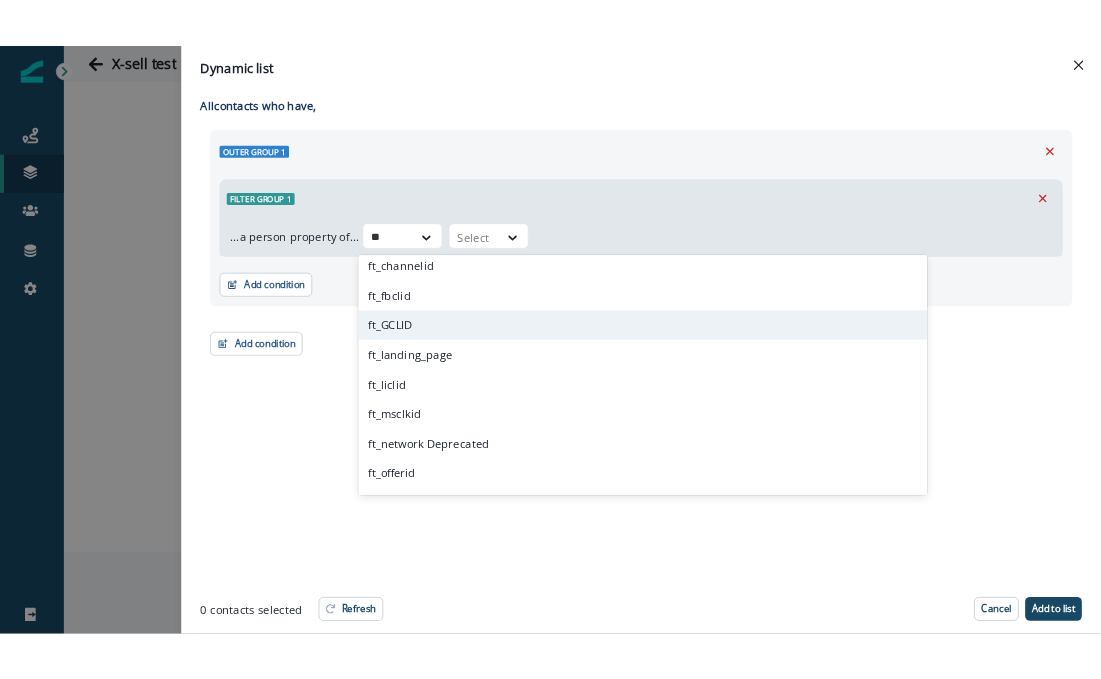 scroll, scrollTop: 0, scrollLeft: 0, axis: both 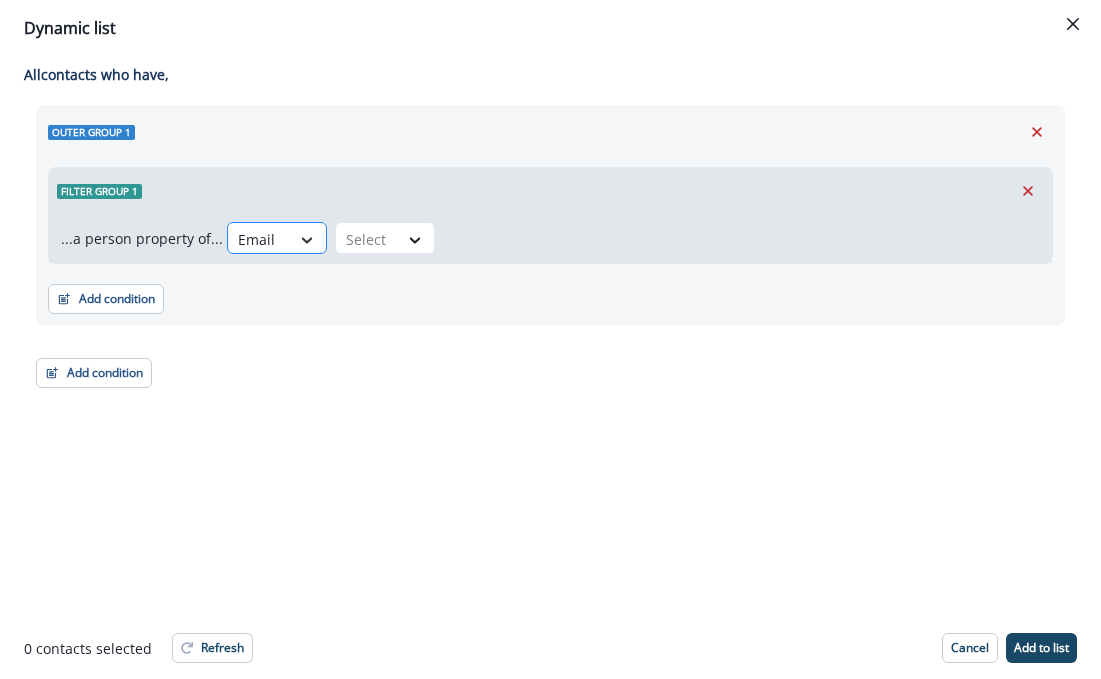 paste on "**********" 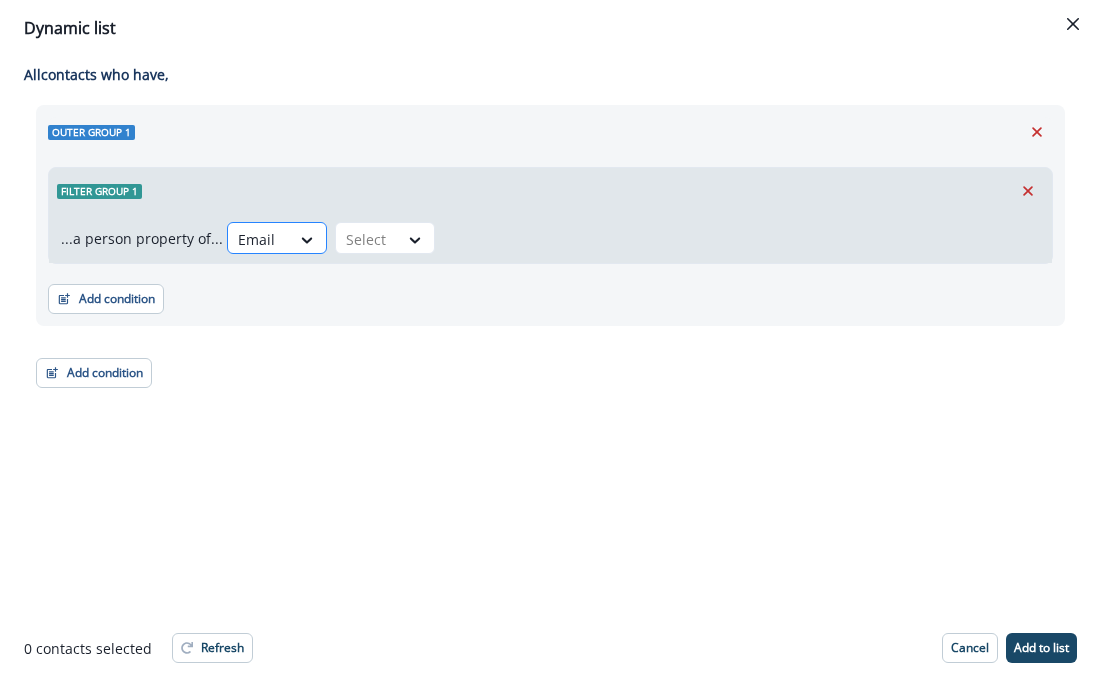 click on "Email" at bounding box center (259, 239) 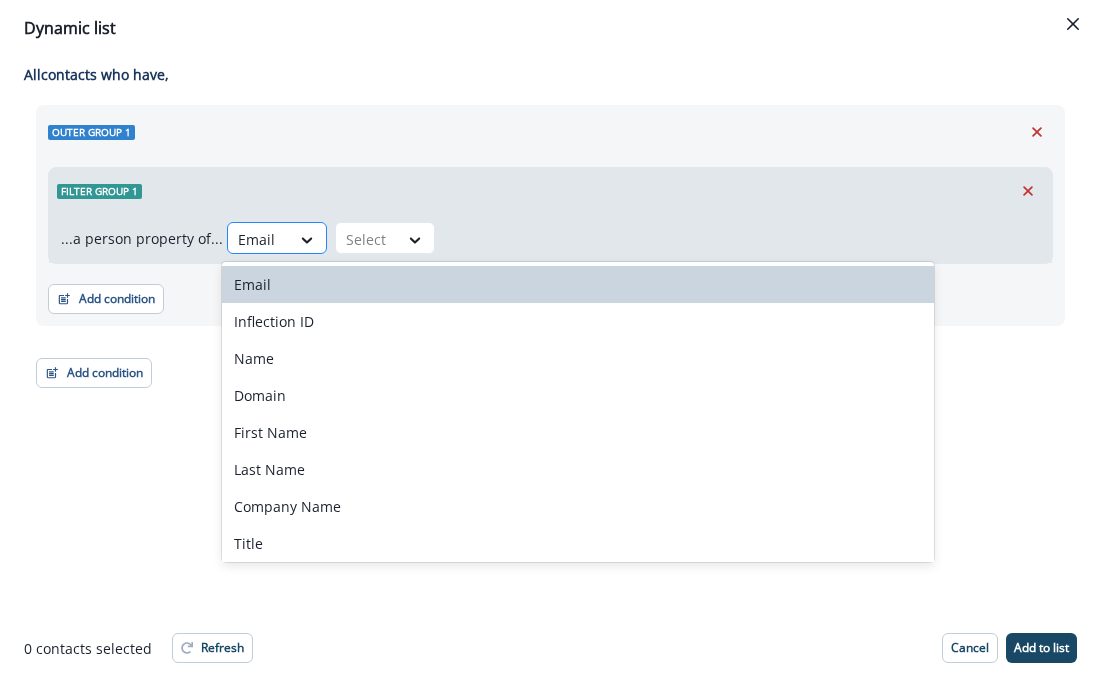 paste on "**********" 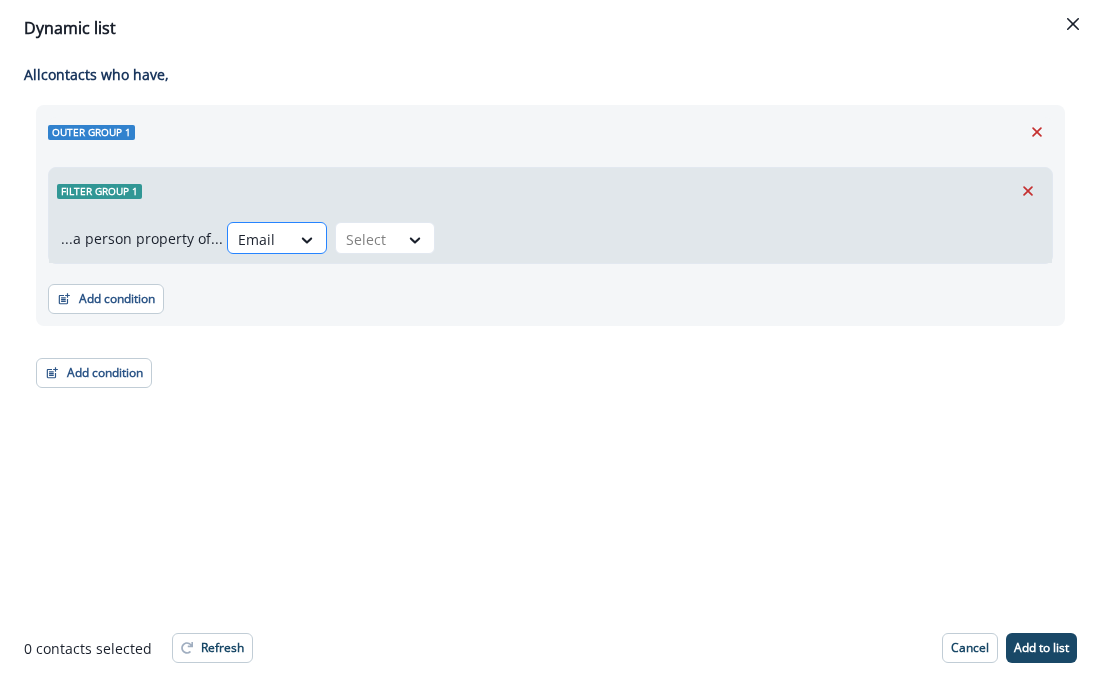 click at bounding box center [259, 239] 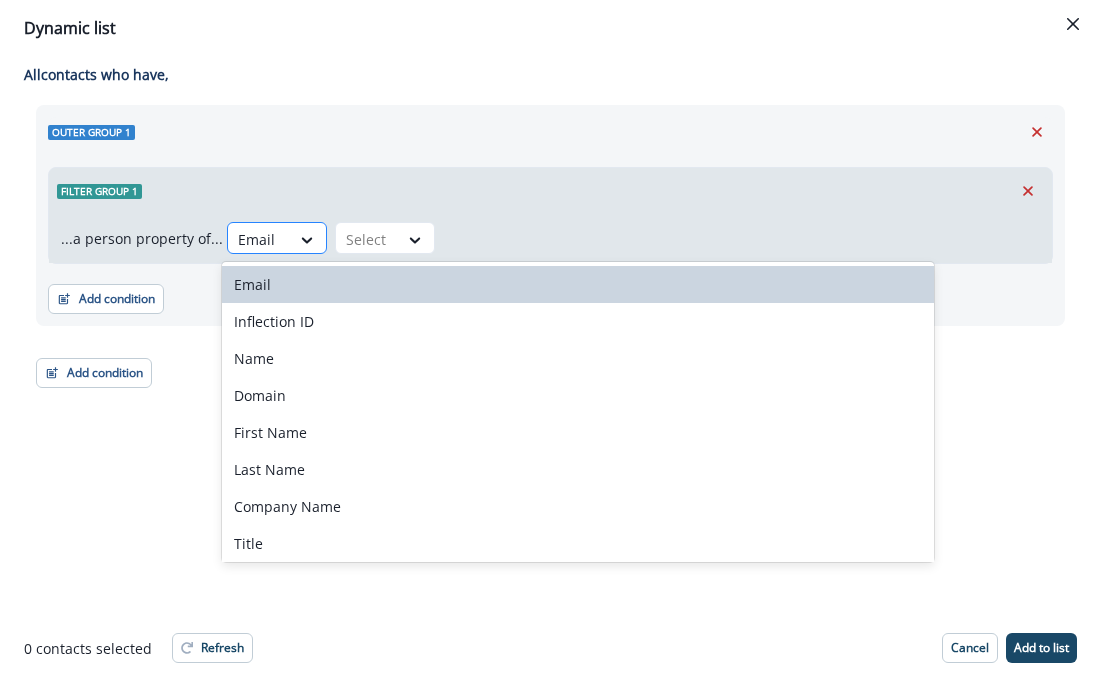 paste on "**********" 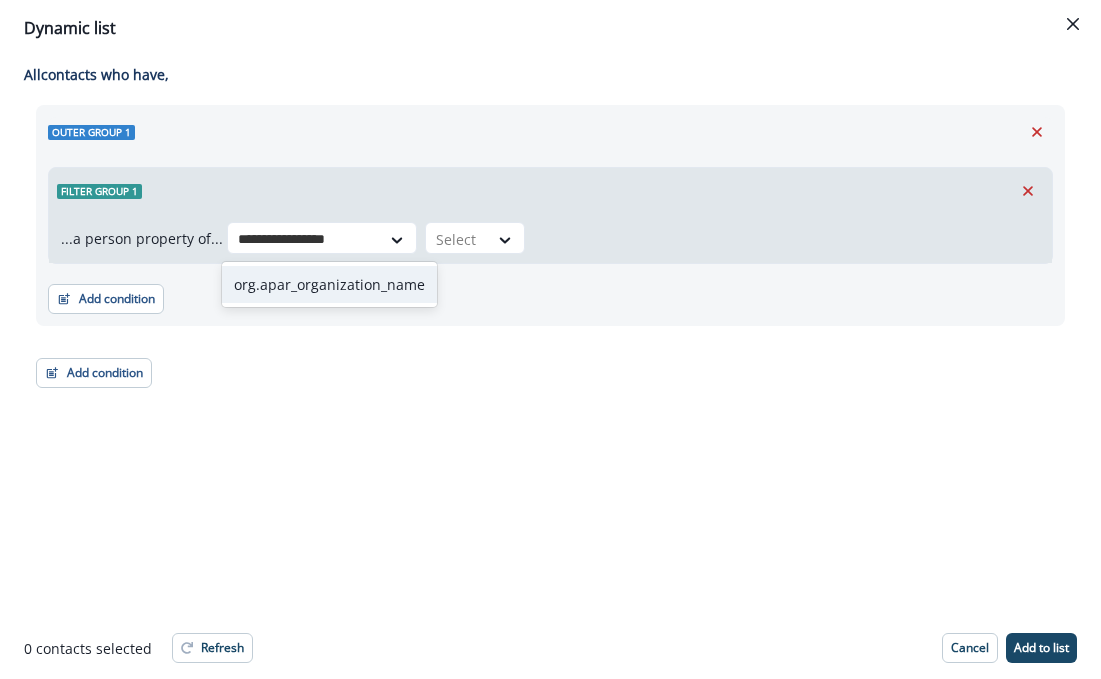 click on "org.apar_organization_name" at bounding box center [329, 284] 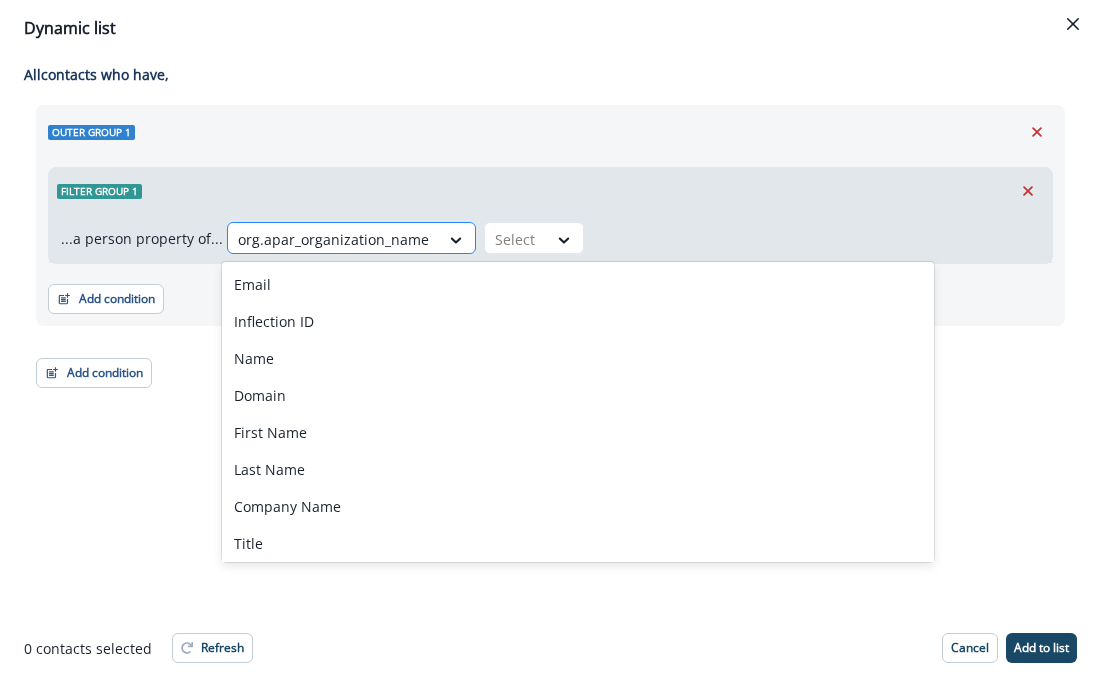 click at bounding box center [333, 239] 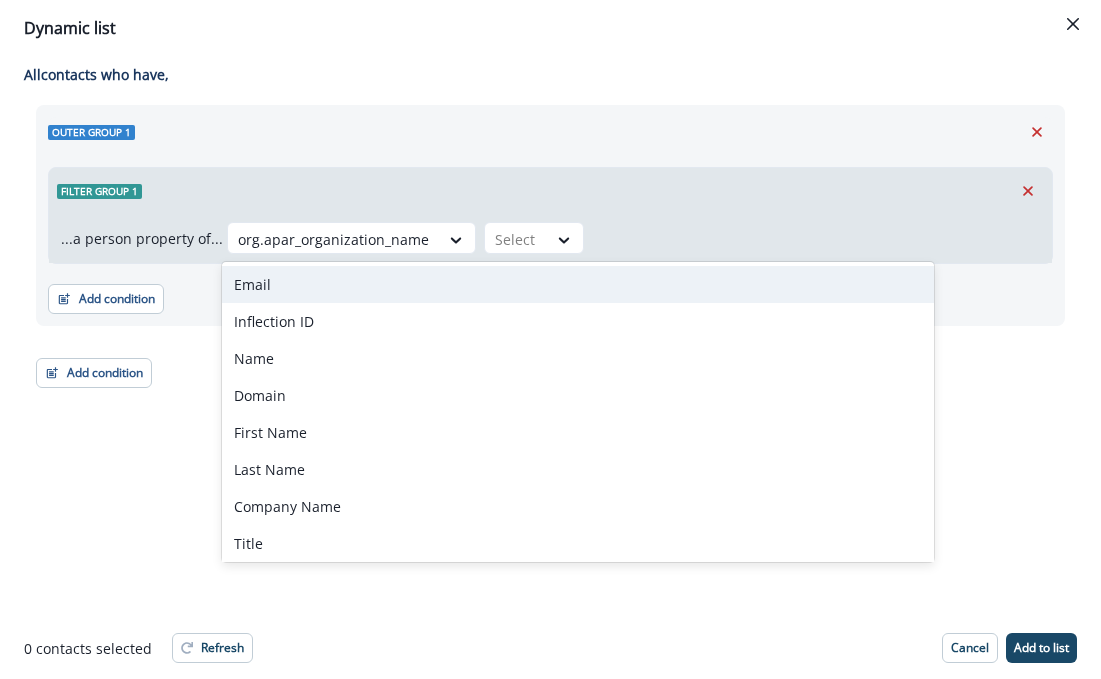 paste on "**********" 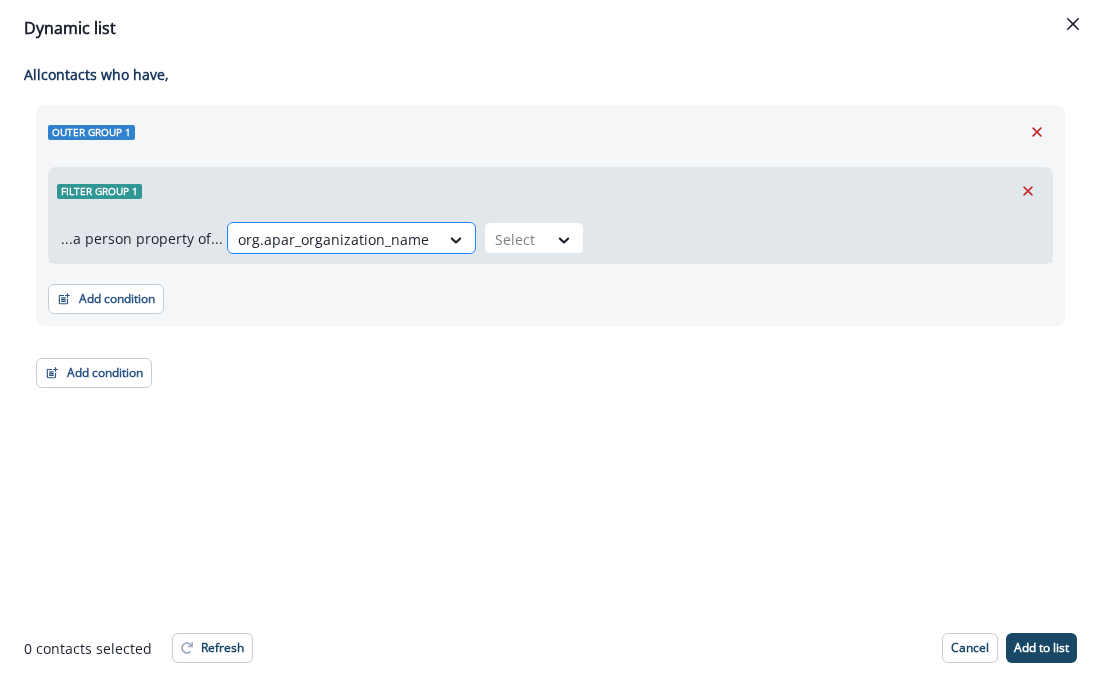 paste on "*******" 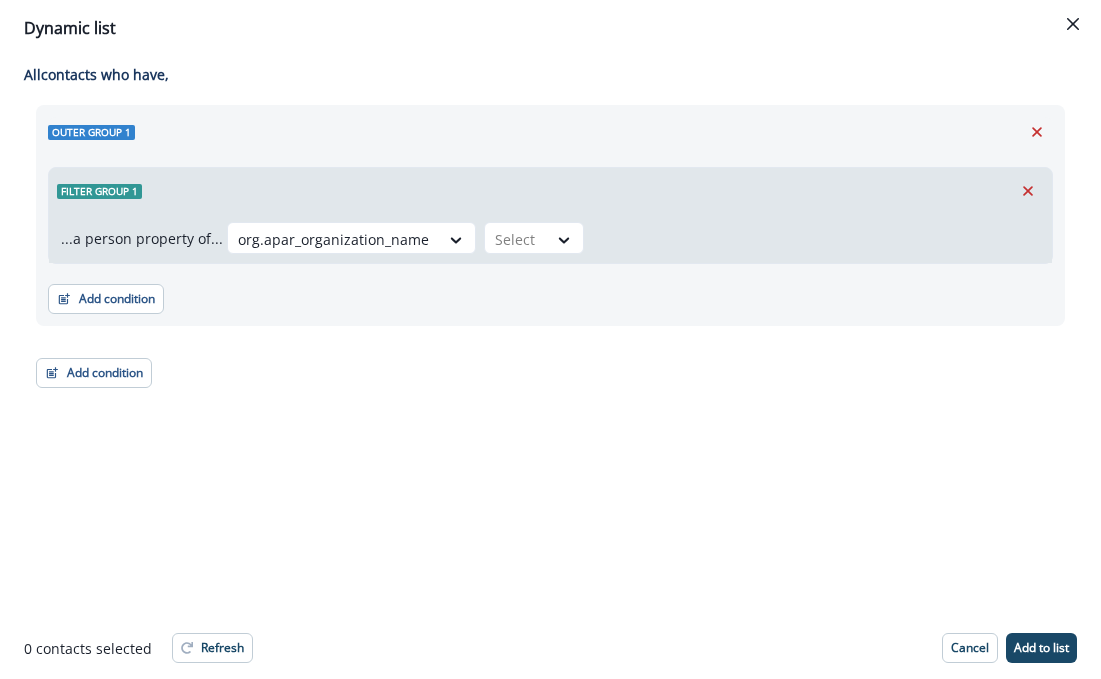 paste on "**********" 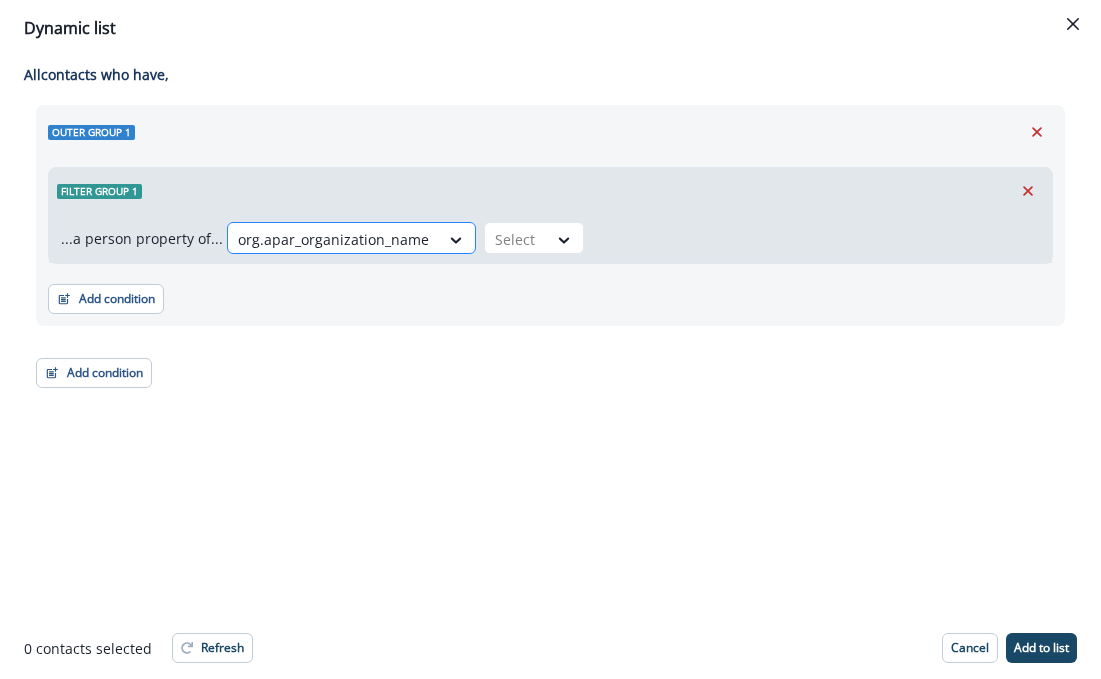 paste on "**********" 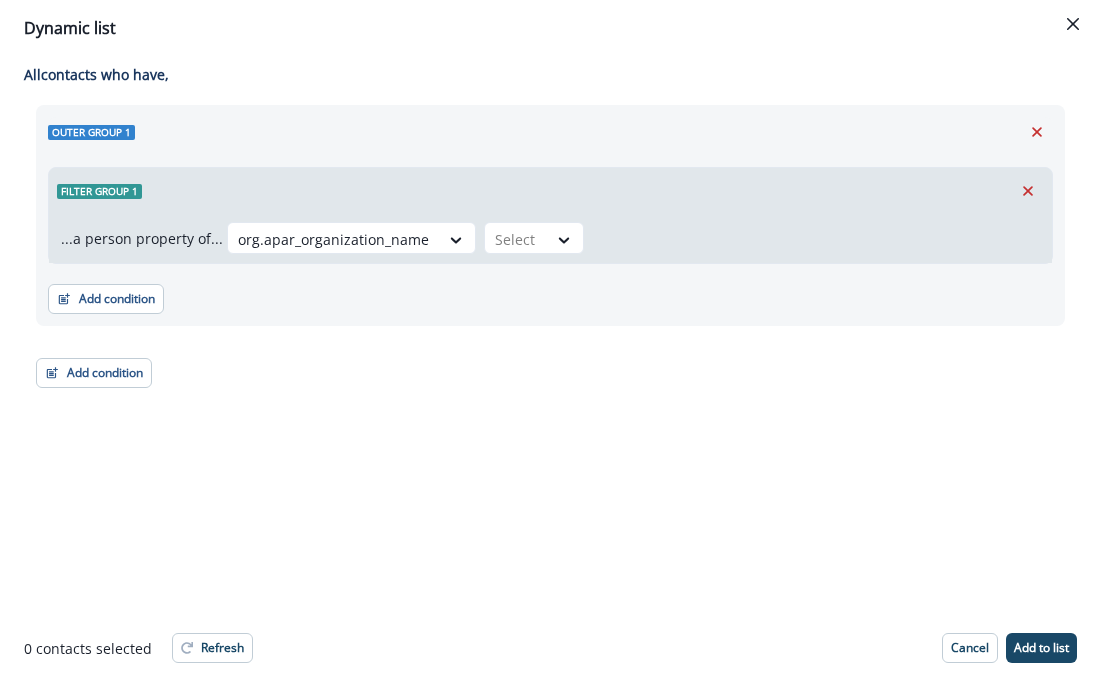 paste on "******" 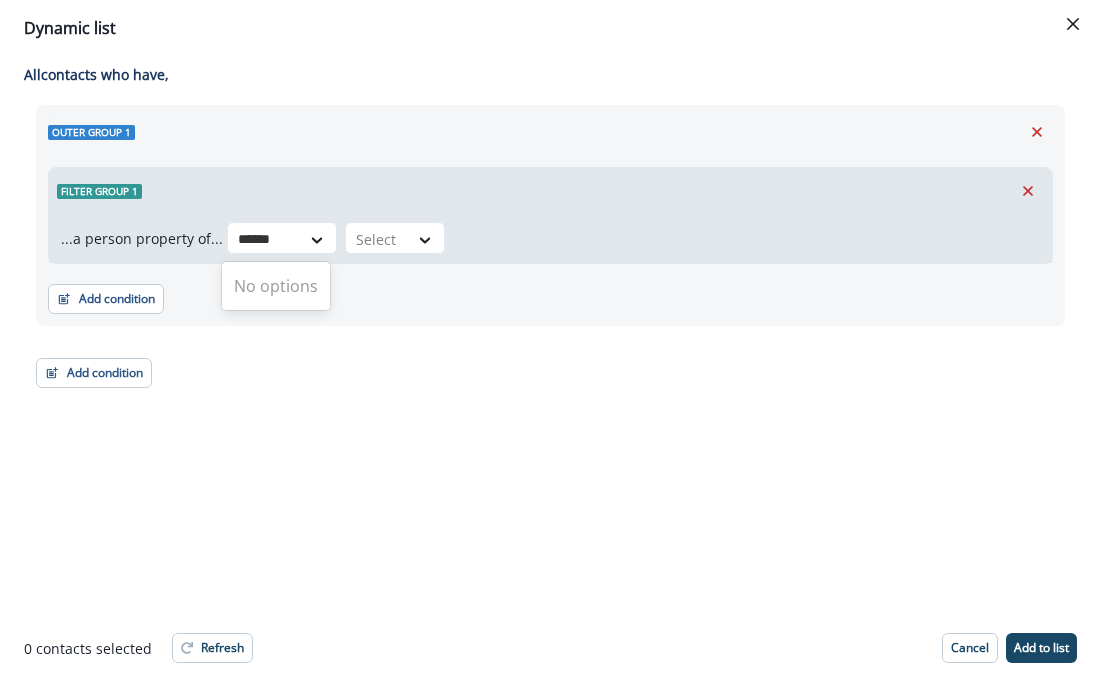 type on "******" 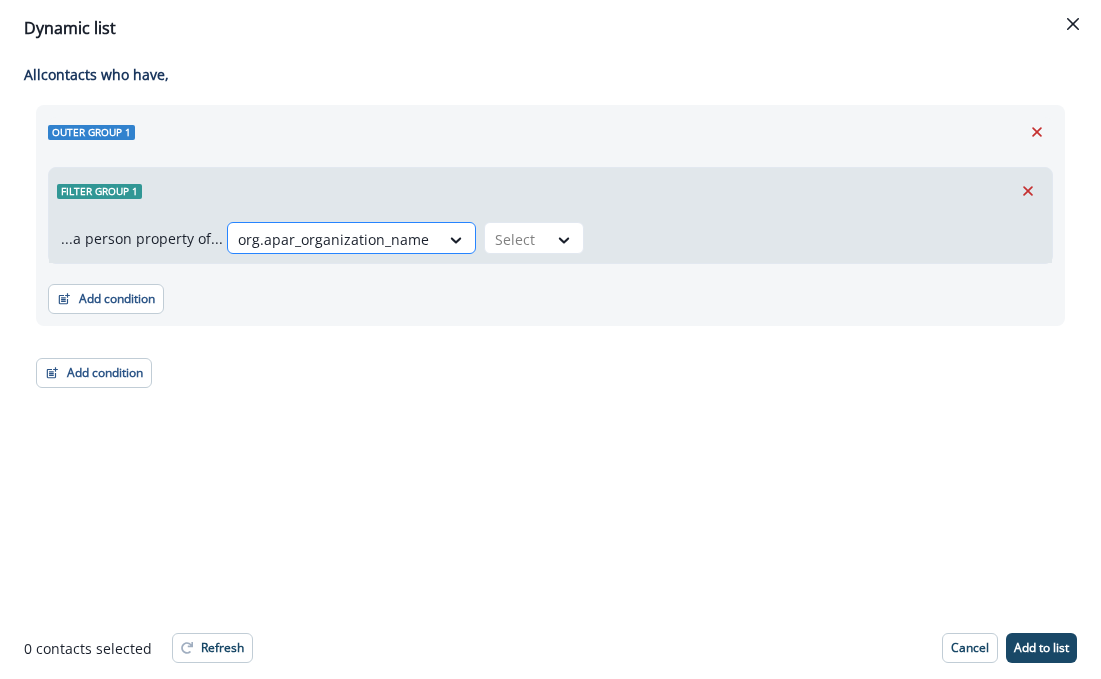 paste on "*******" 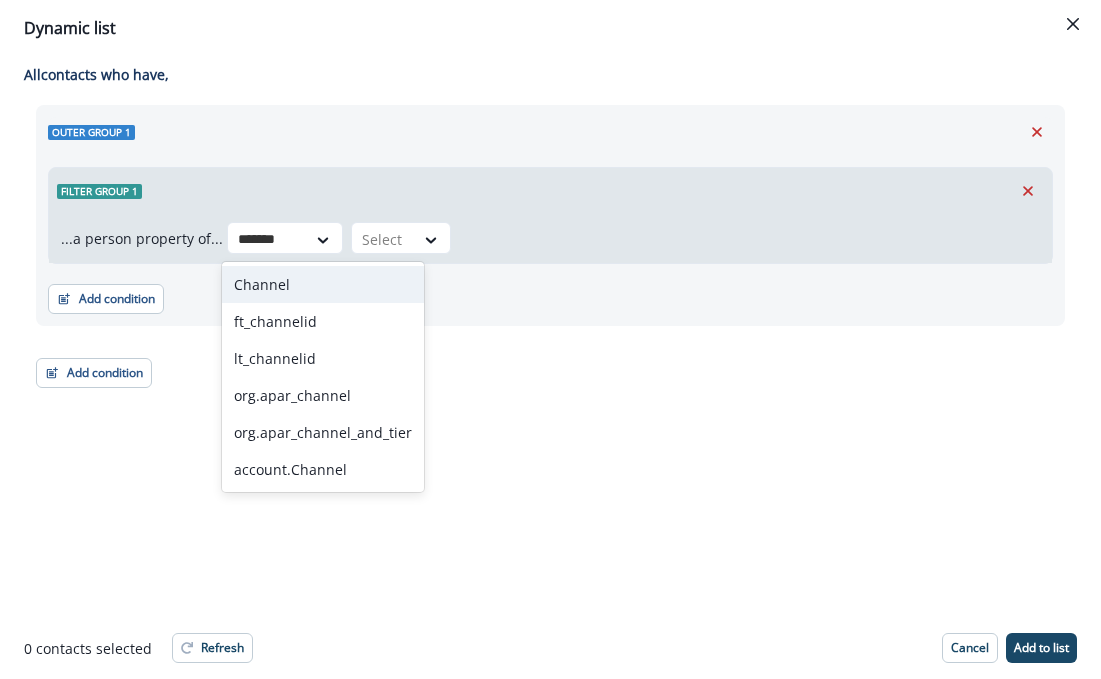 click on "Channel" at bounding box center (323, 284) 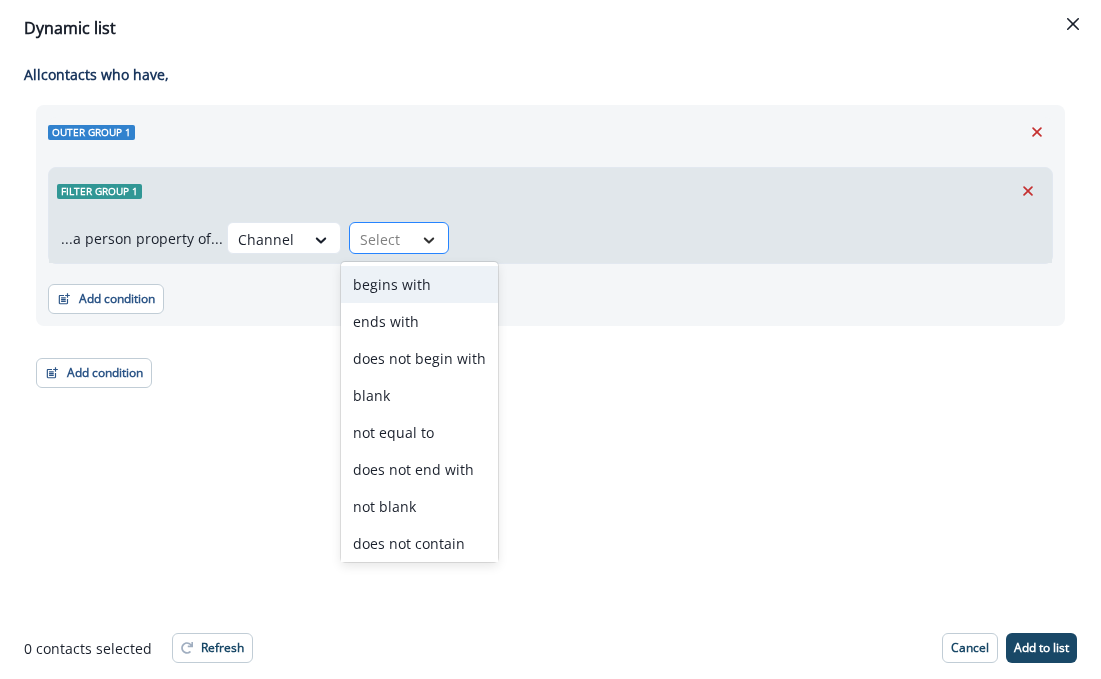 click at bounding box center (429, 240) 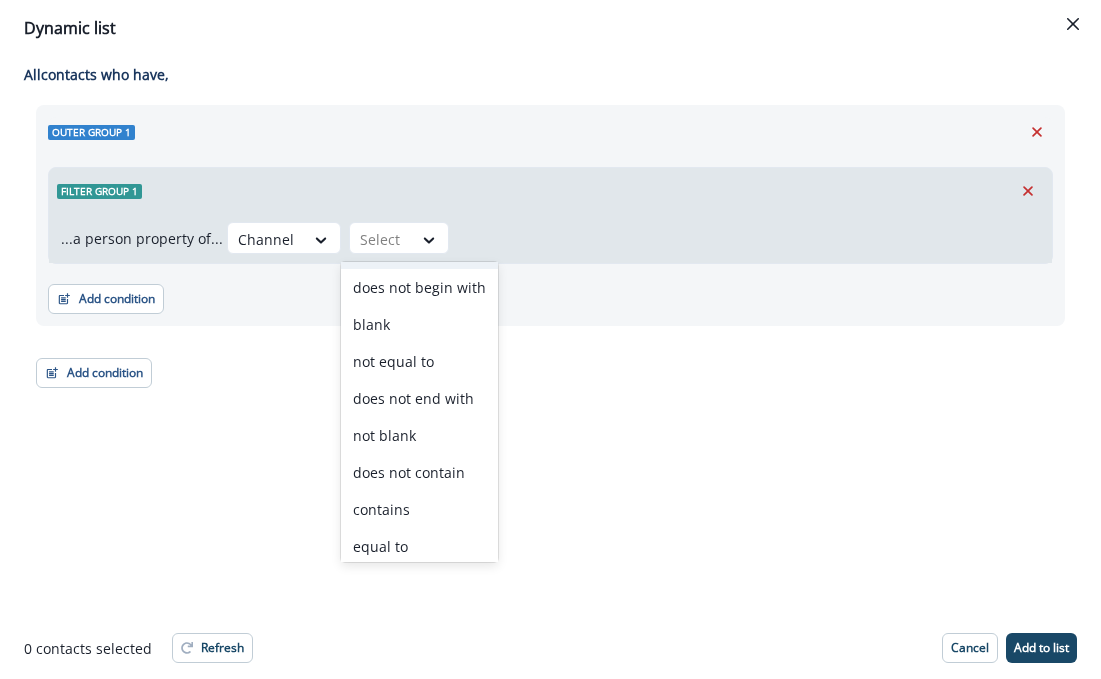 scroll, scrollTop: 78, scrollLeft: 0, axis: vertical 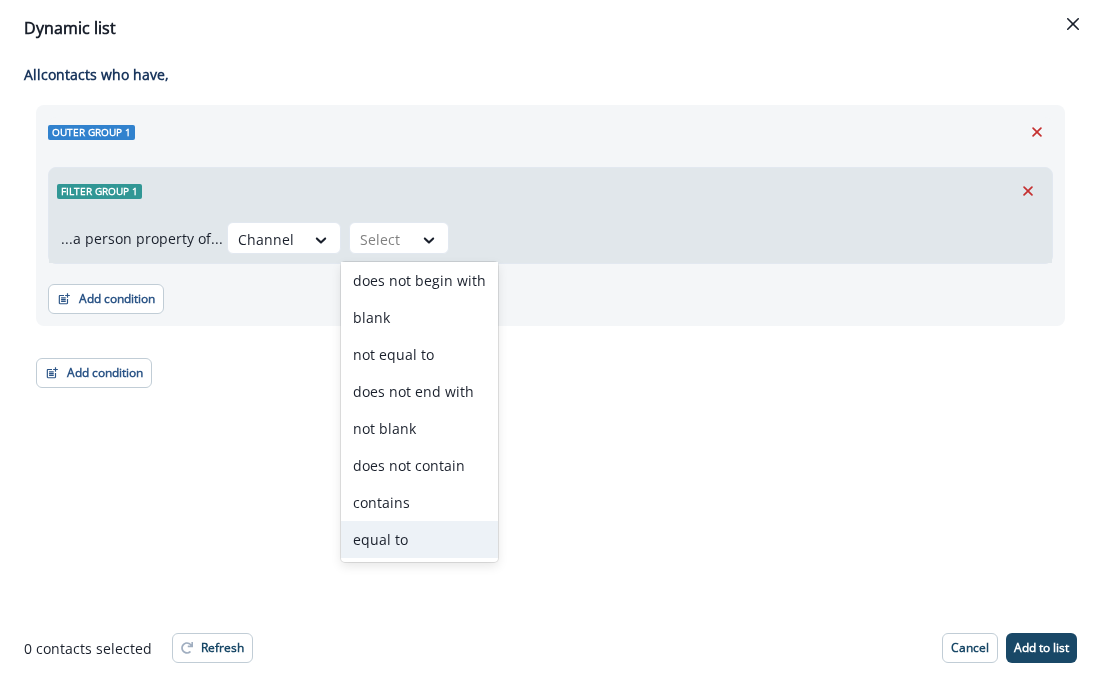 click on "equal to" at bounding box center (419, 539) 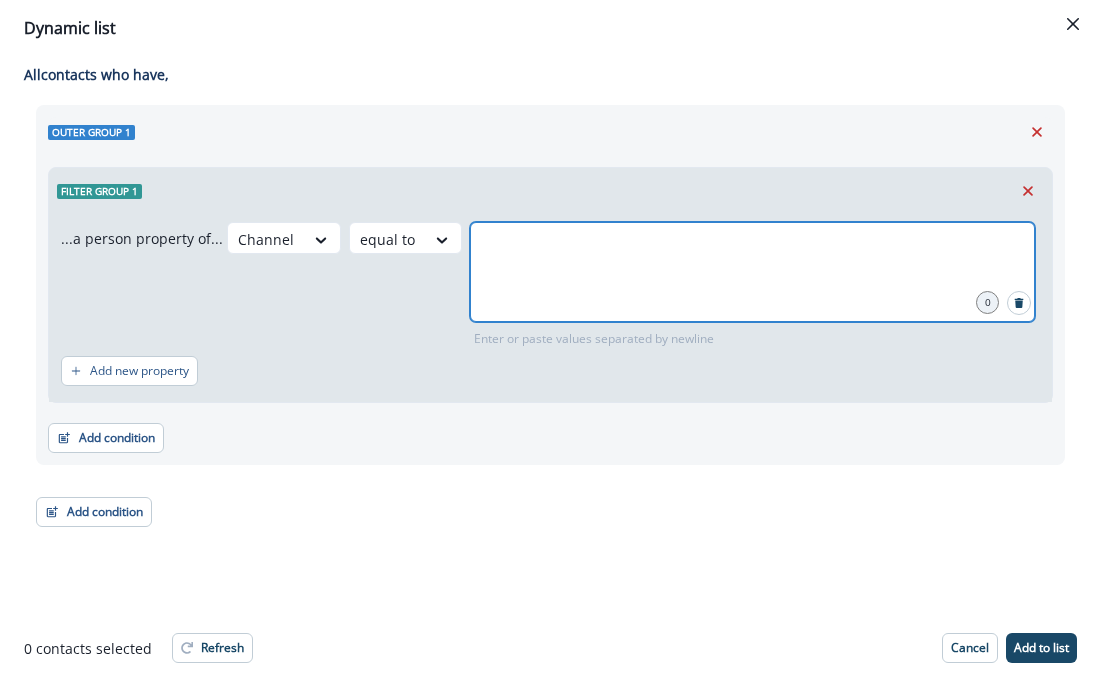 click at bounding box center [752, 247] 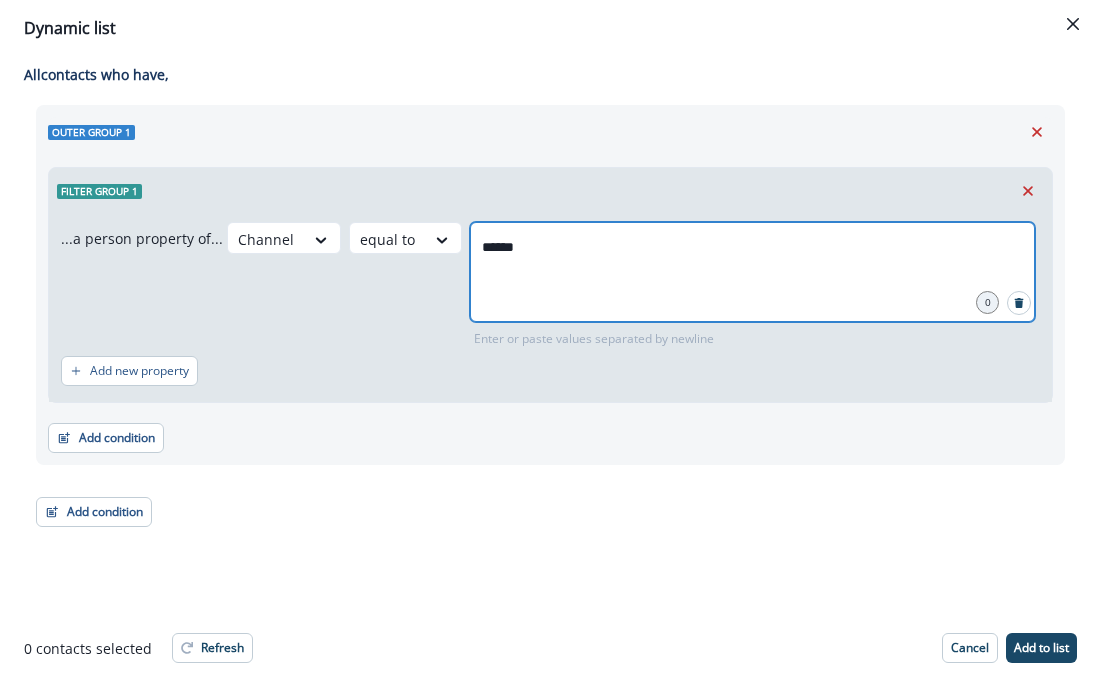 type on "******" 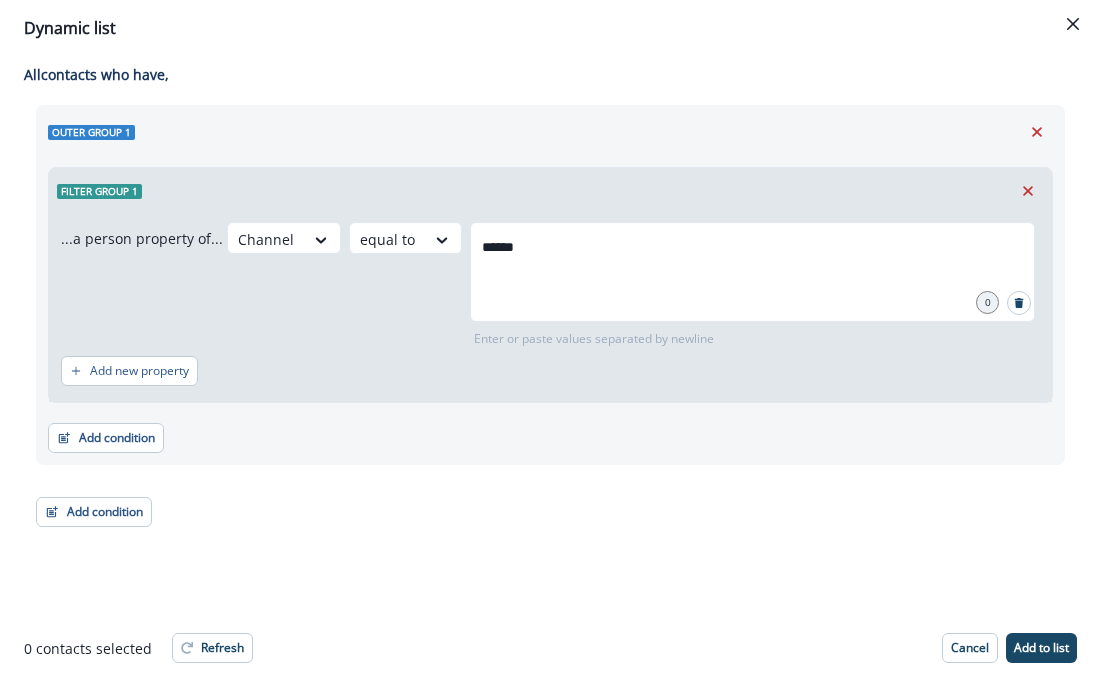 click on "Add condition Contact properties A person property Performed a product event Performed a marketing activity Performed a web activity List membership Salesforce campaign membership" at bounding box center [550, 428] 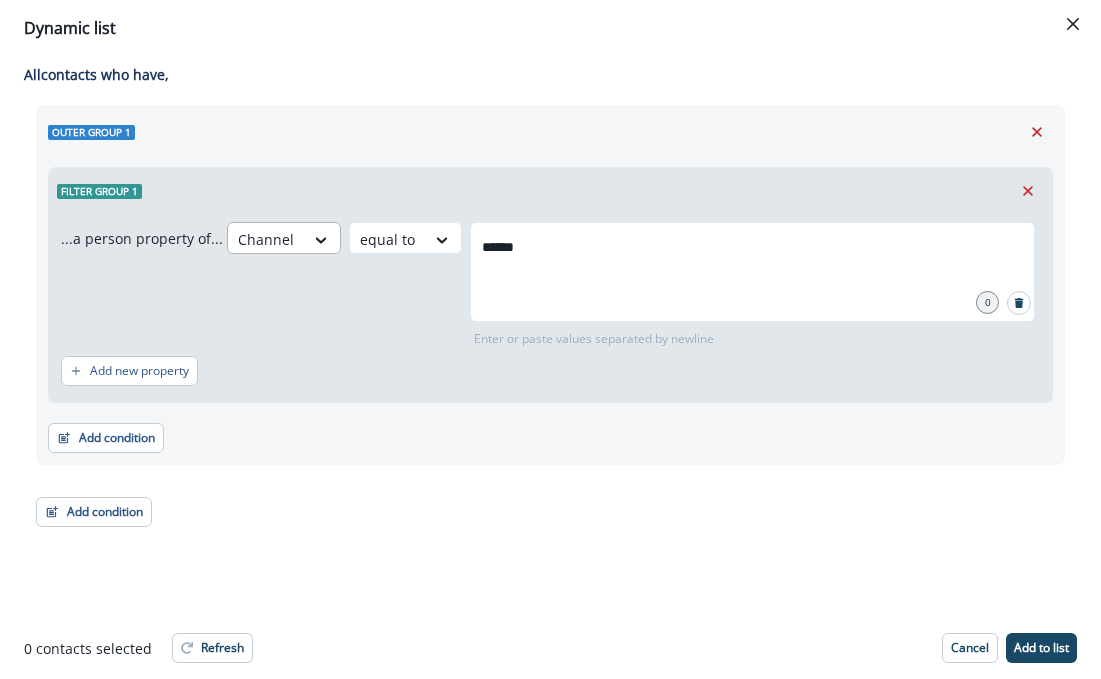 click at bounding box center (266, 239) 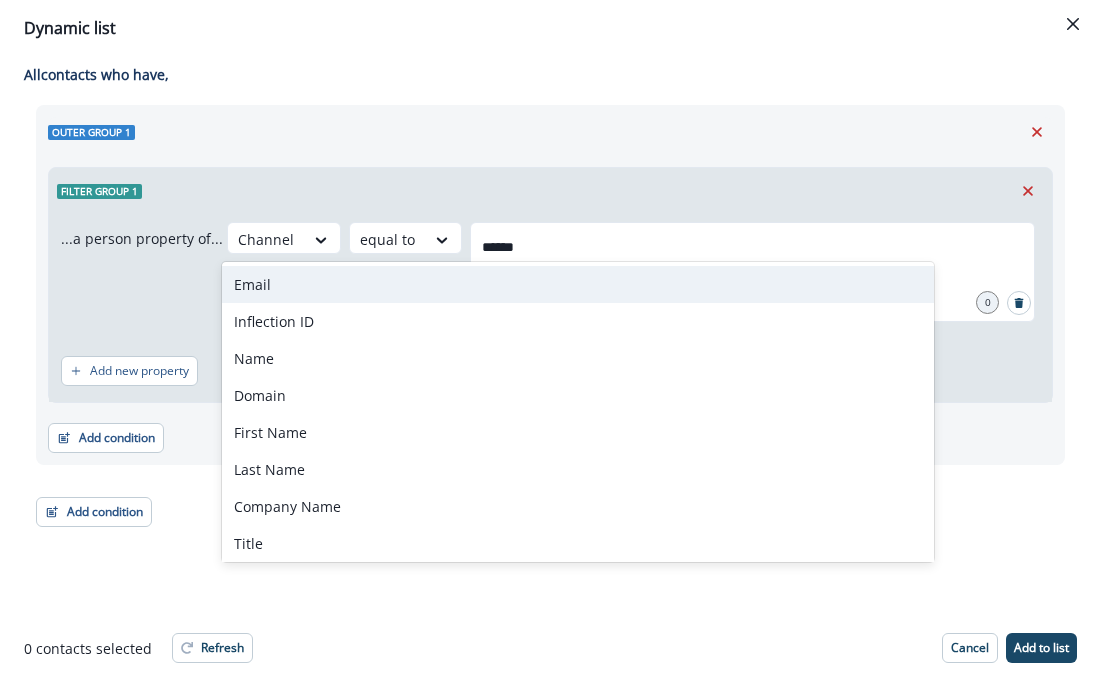 paste on "**********" 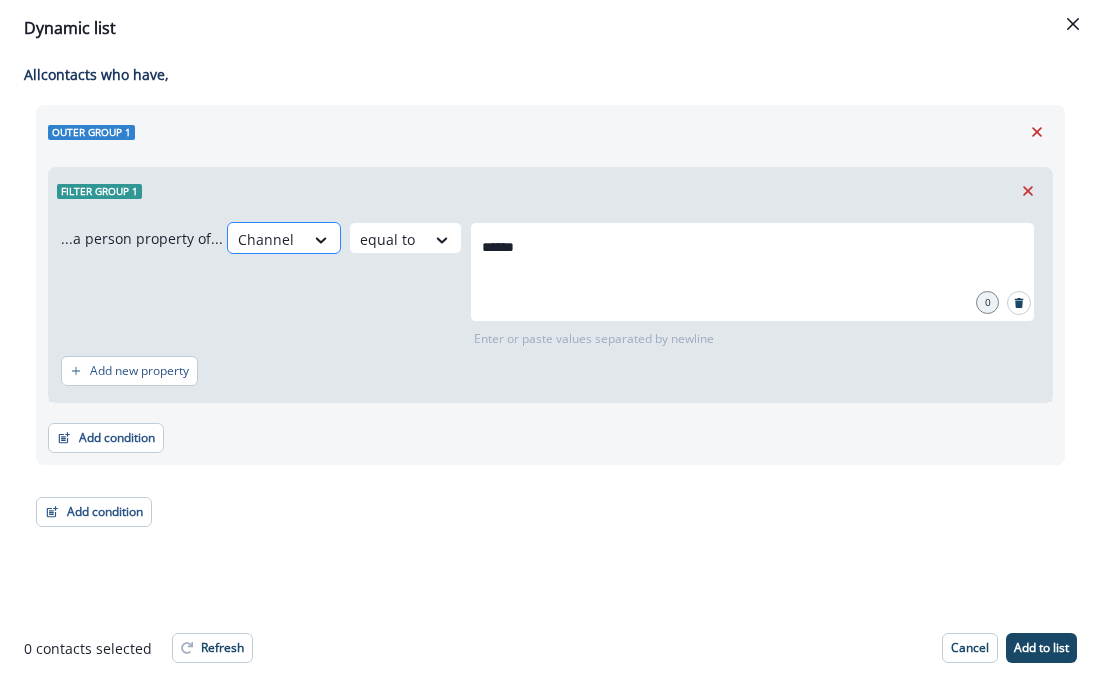 paste on "**********" 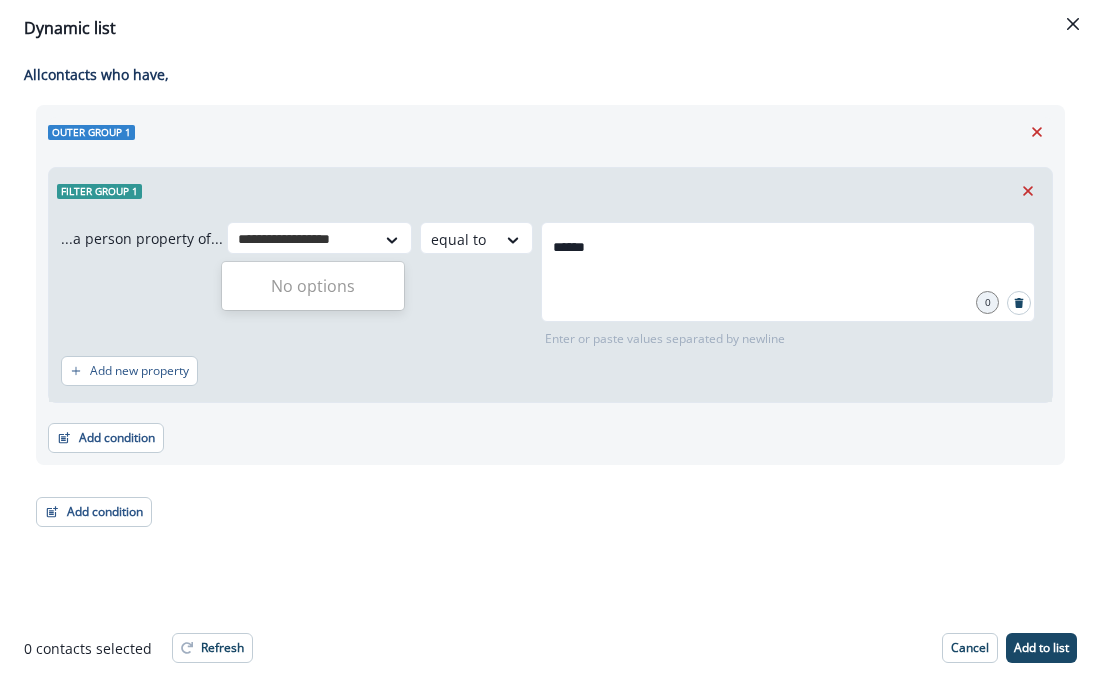 type on "**********" 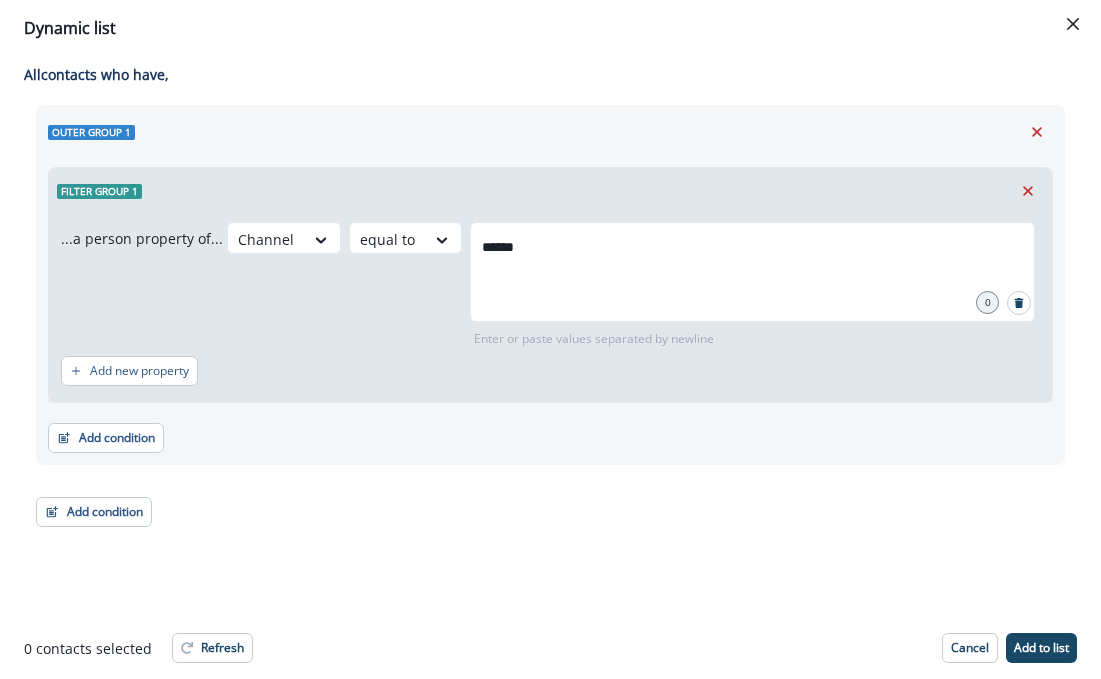 click on "Channel equal to ****** 0 Enter or paste values separated by newline" at bounding box center (633, 285) 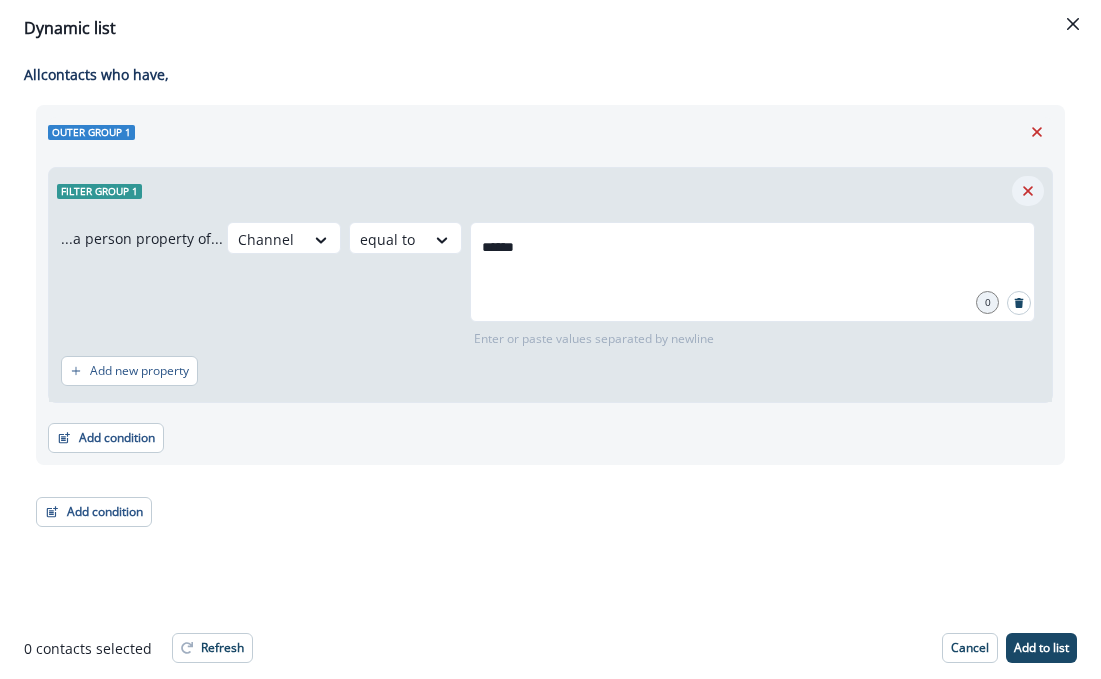 click at bounding box center [1028, 191] 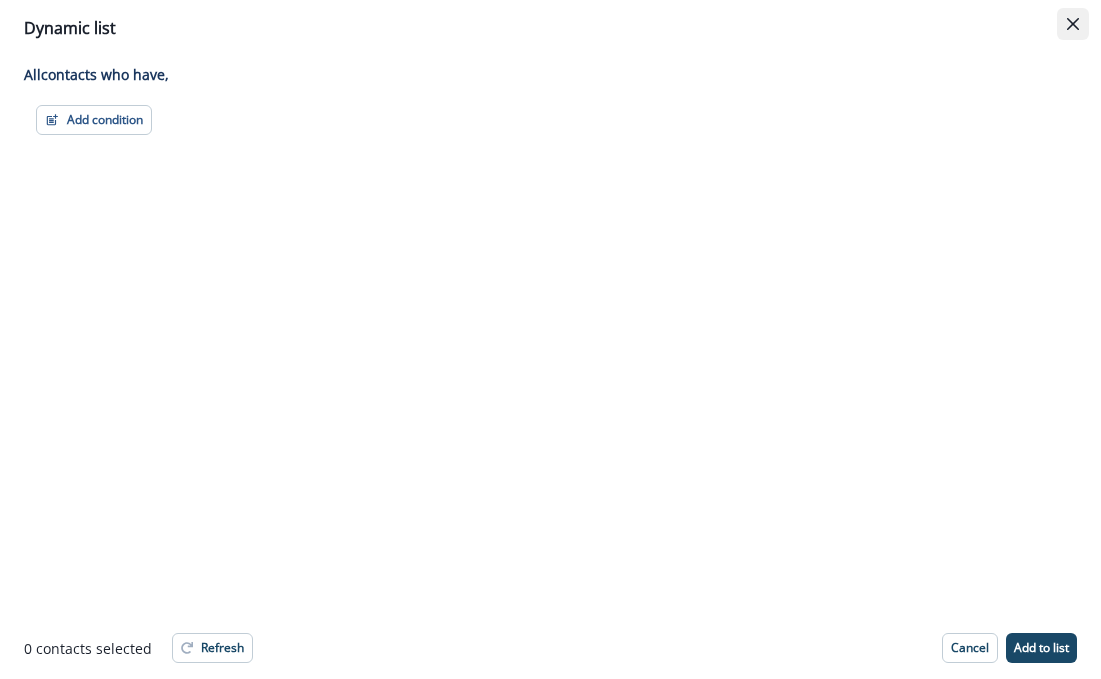 click at bounding box center [1073, 24] 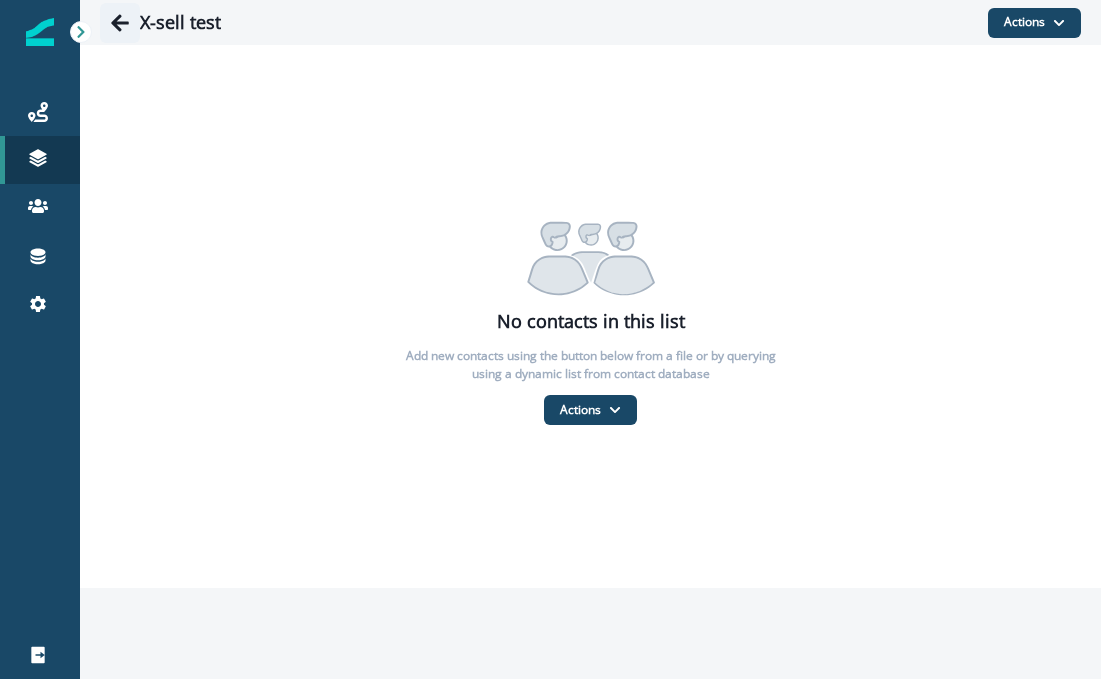 click at bounding box center (120, 23) 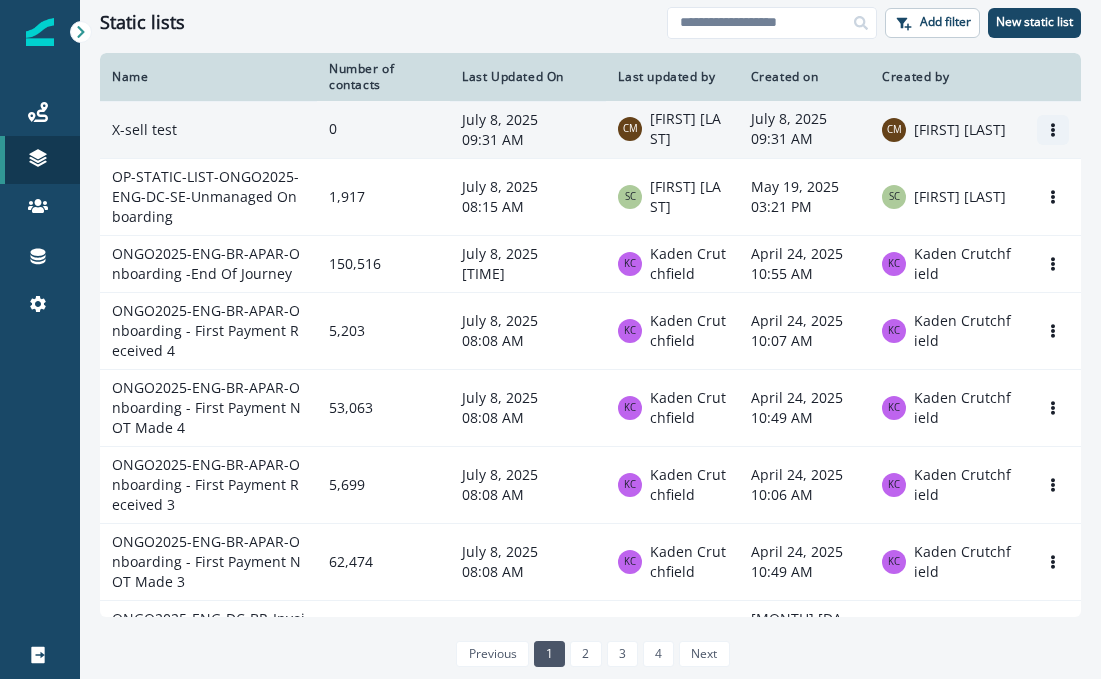 click at bounding box center (1053, 130) 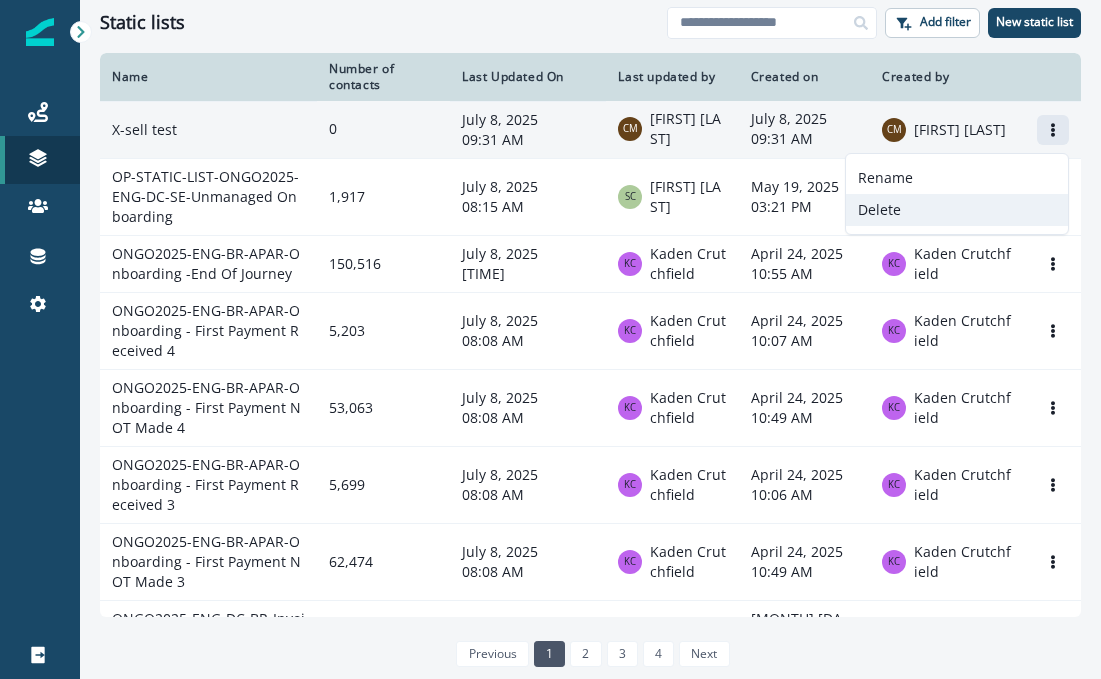 click on "Delete" at bounding box center [957, 210] 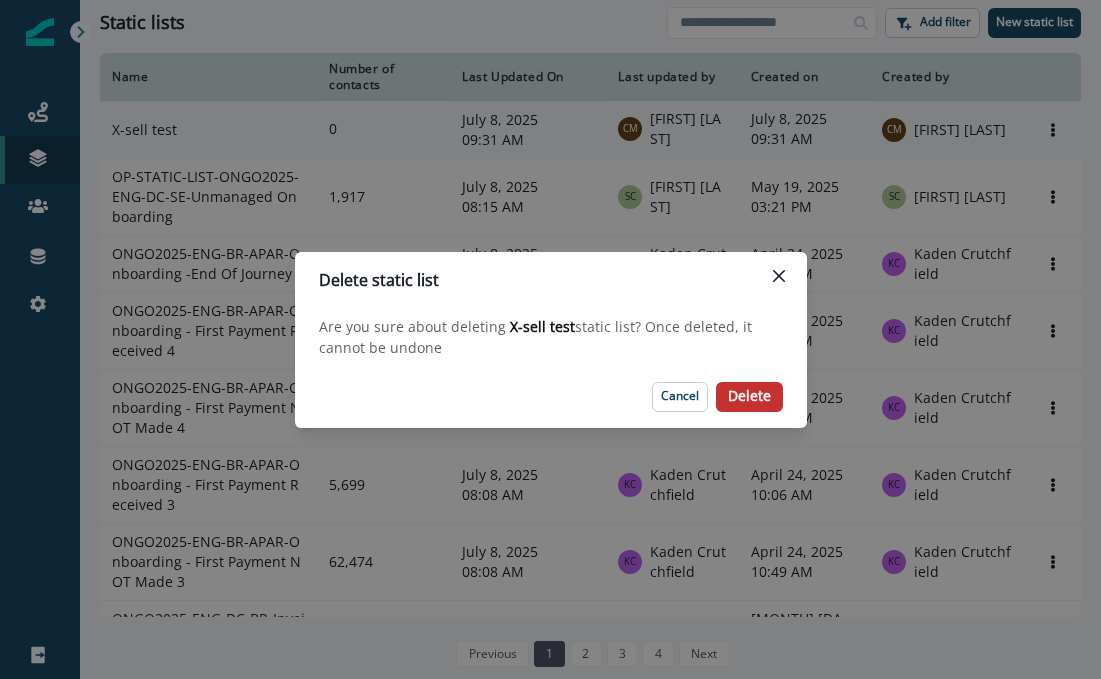 click on "Delete" at bounding box center (749, 396) 